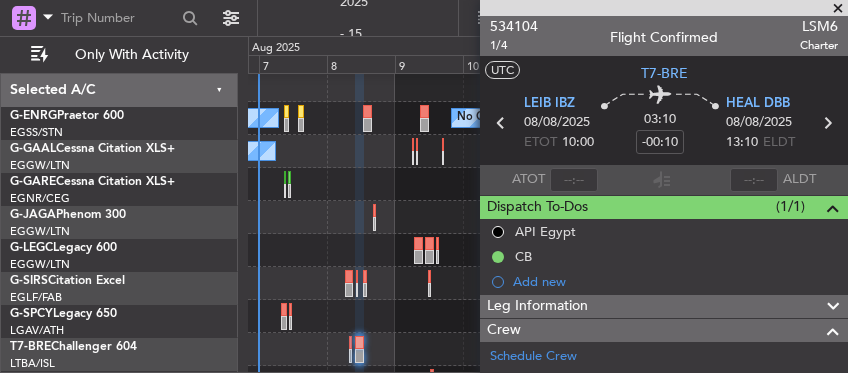 scroll, scrollTop: 0, scrollLeft: 0, axis: both 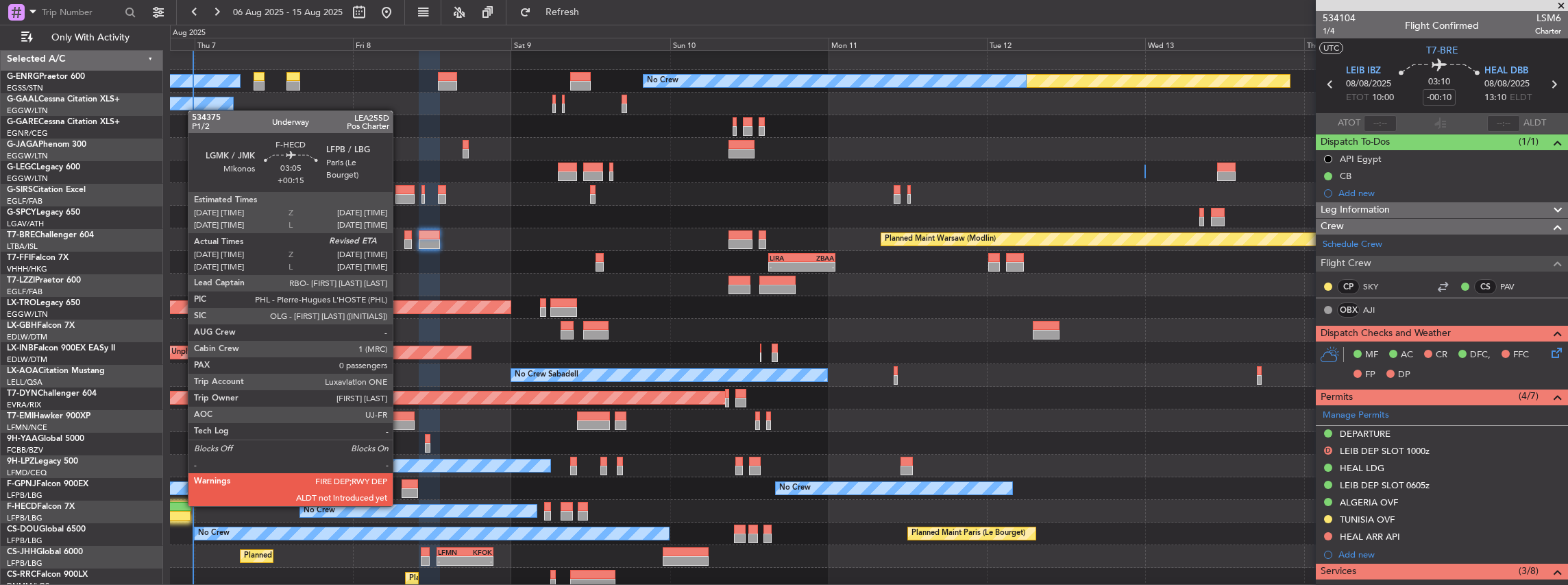 click 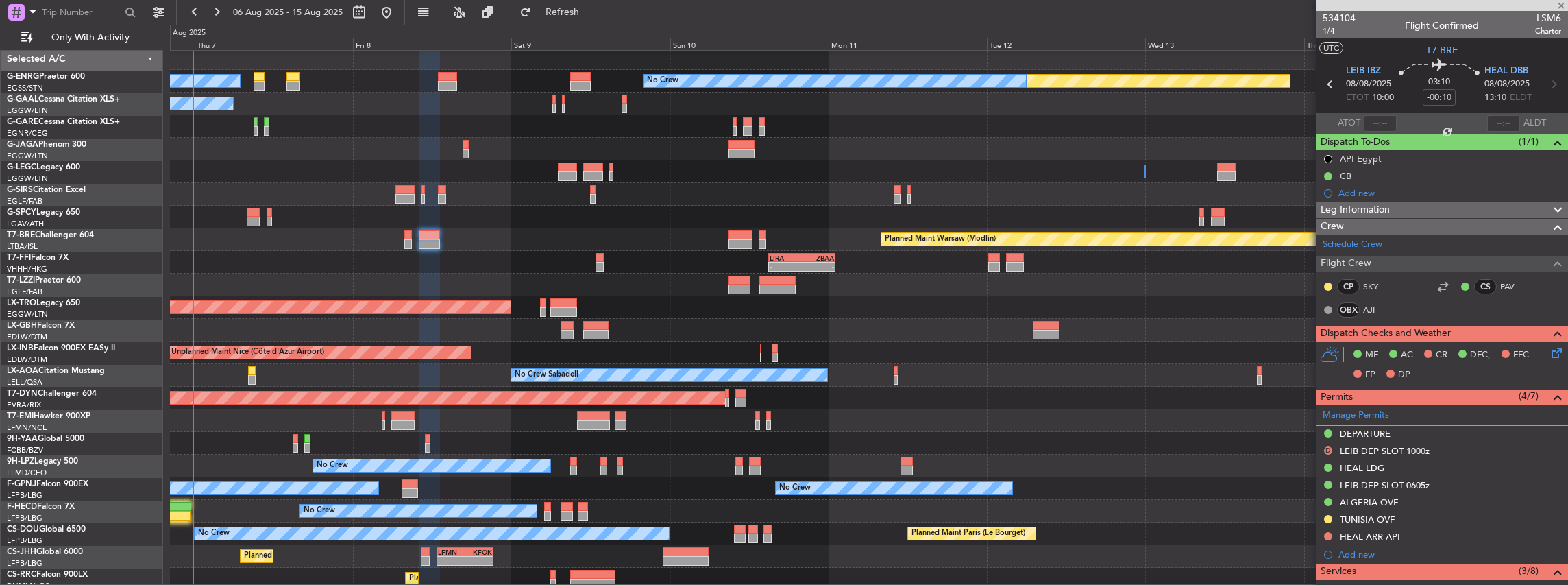 type on "+00:15" 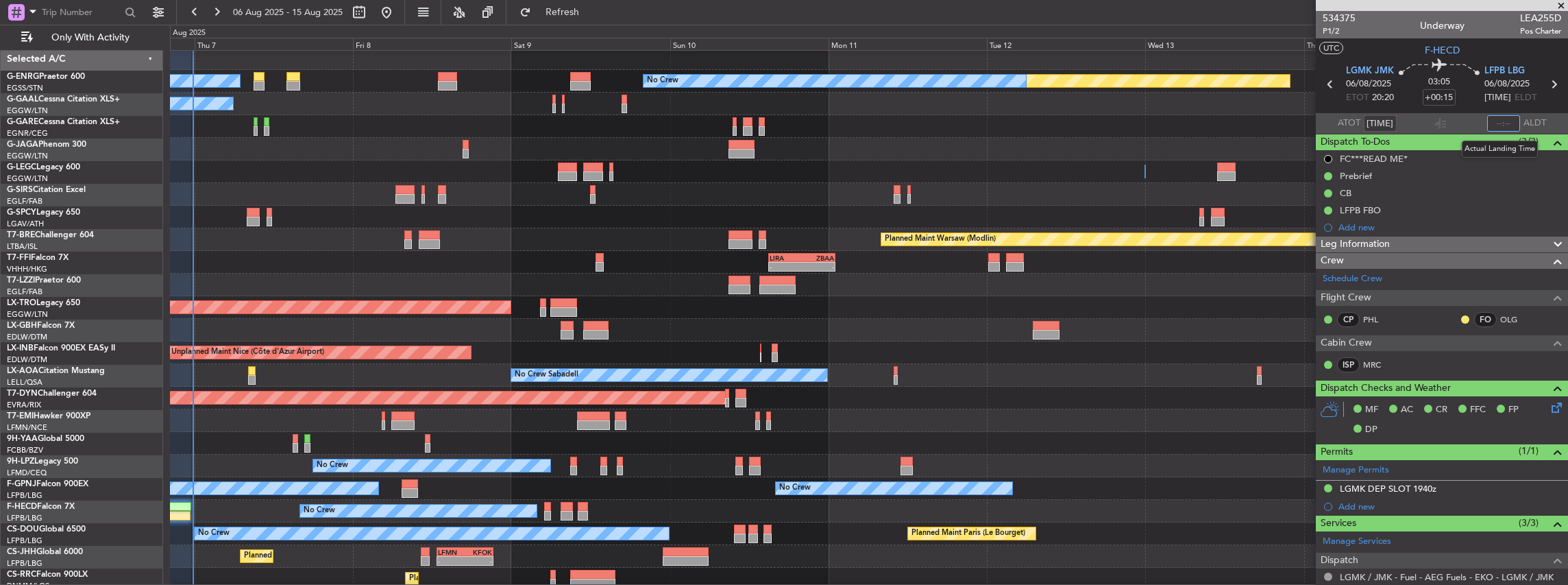 click at bounding box center [1504, 123] 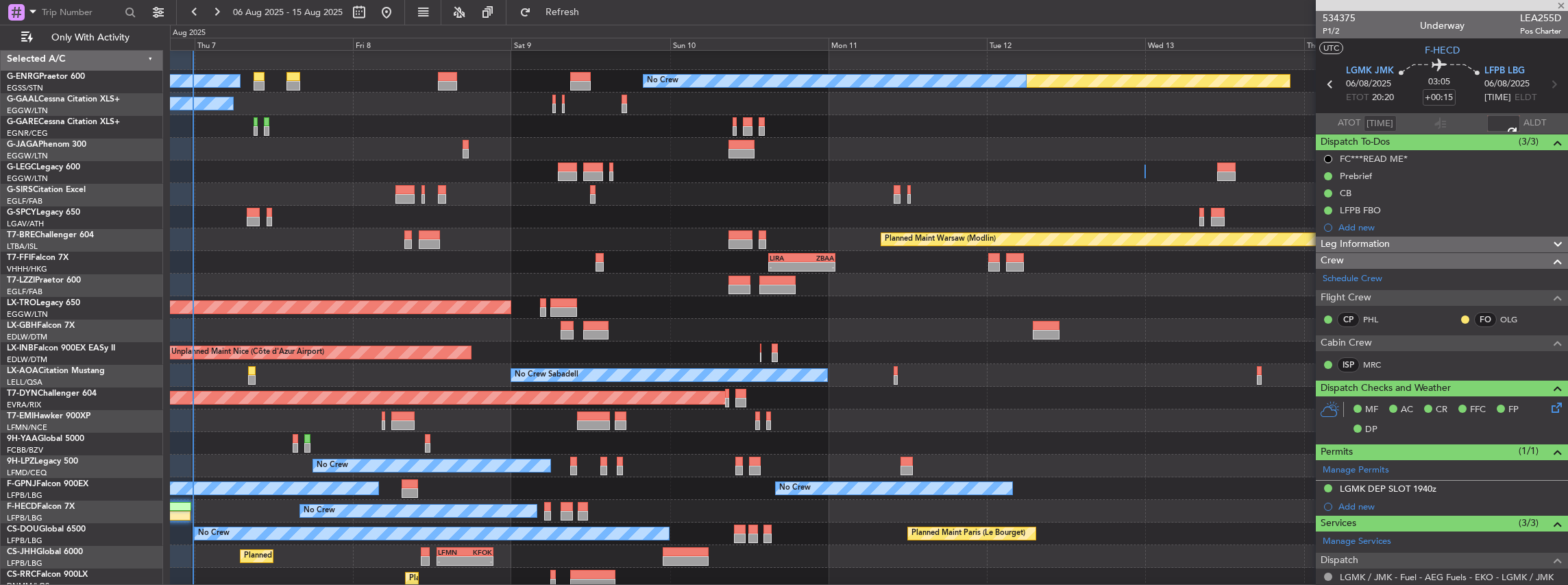 type on "[TIME]" 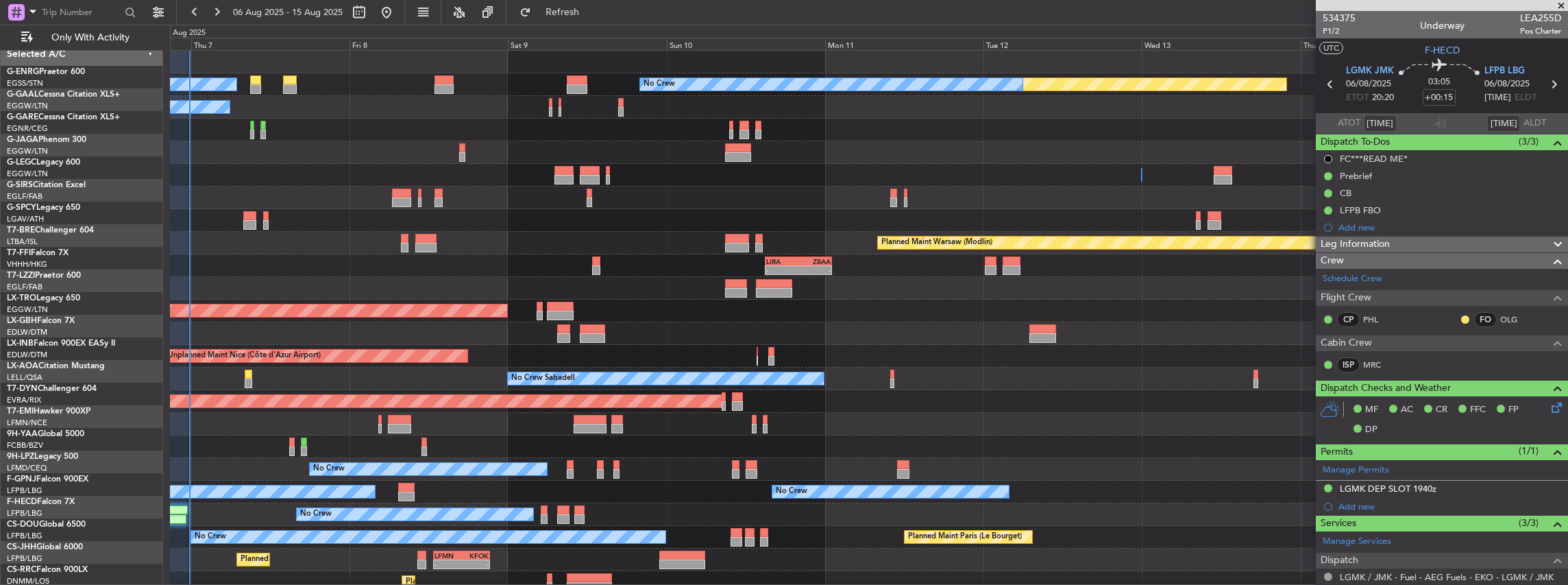 scroll, scrollTop: 0, scrollLeft: 0, axis: both 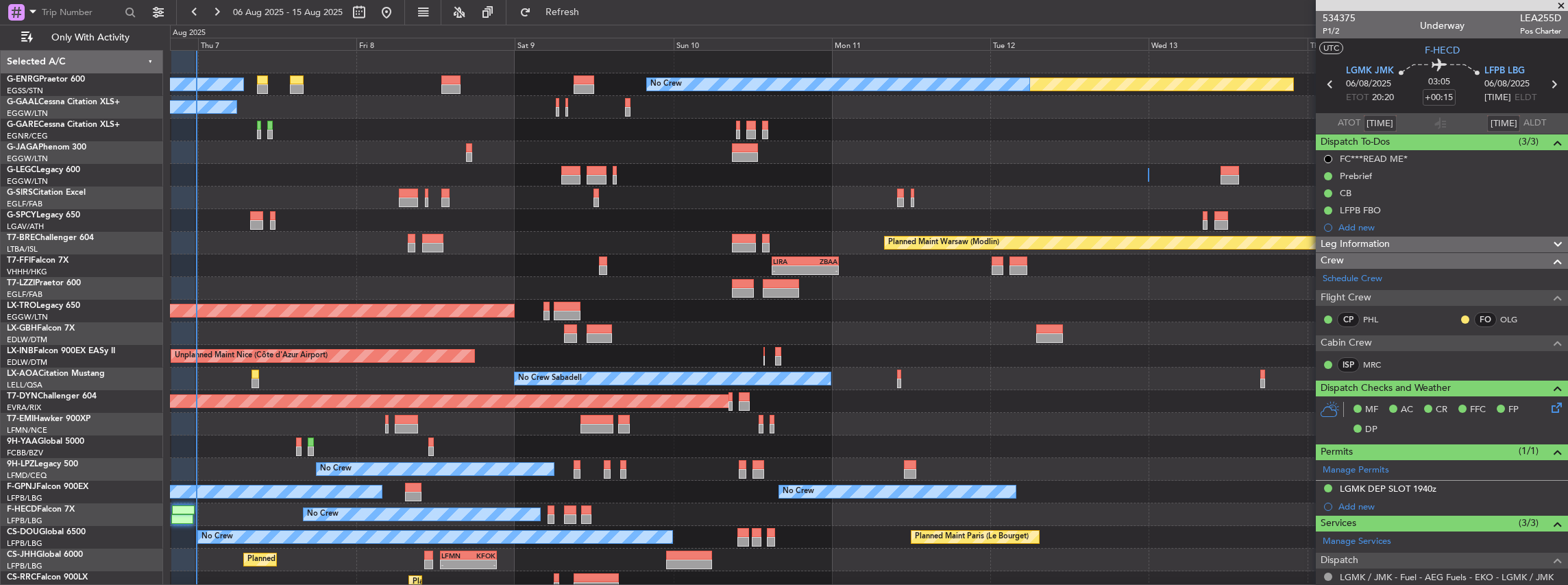 click on "A/C Unavailable" 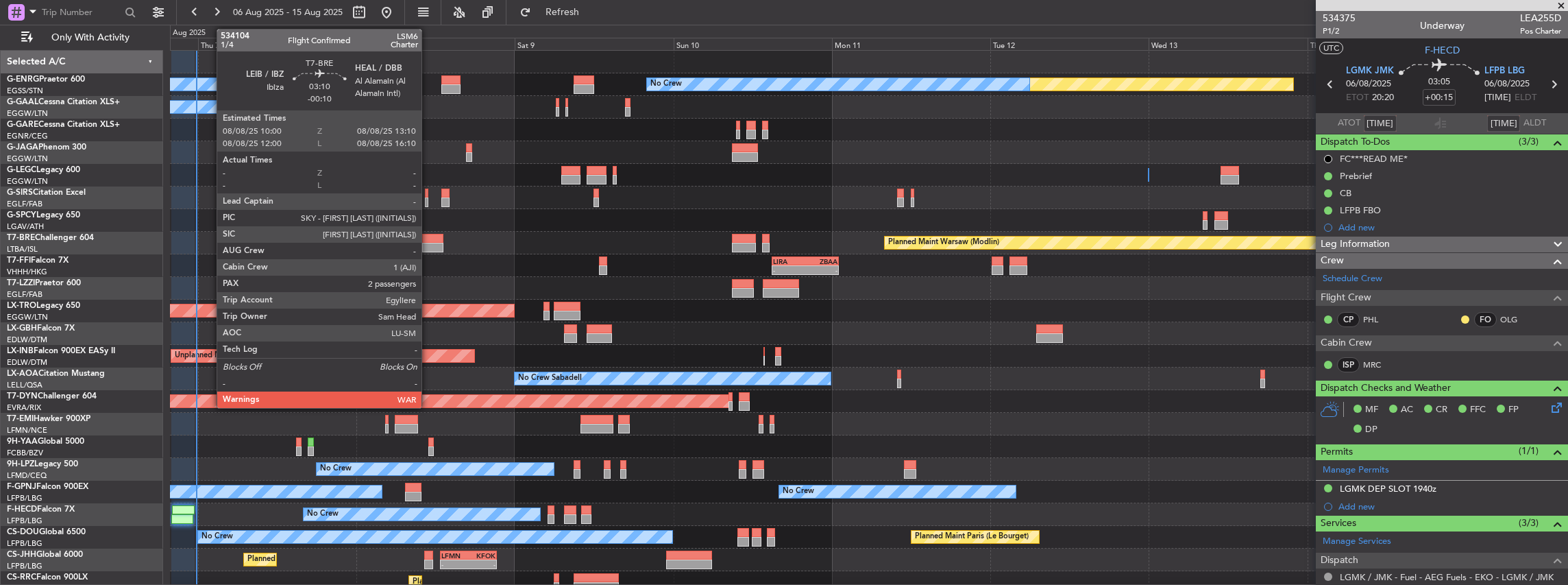 click 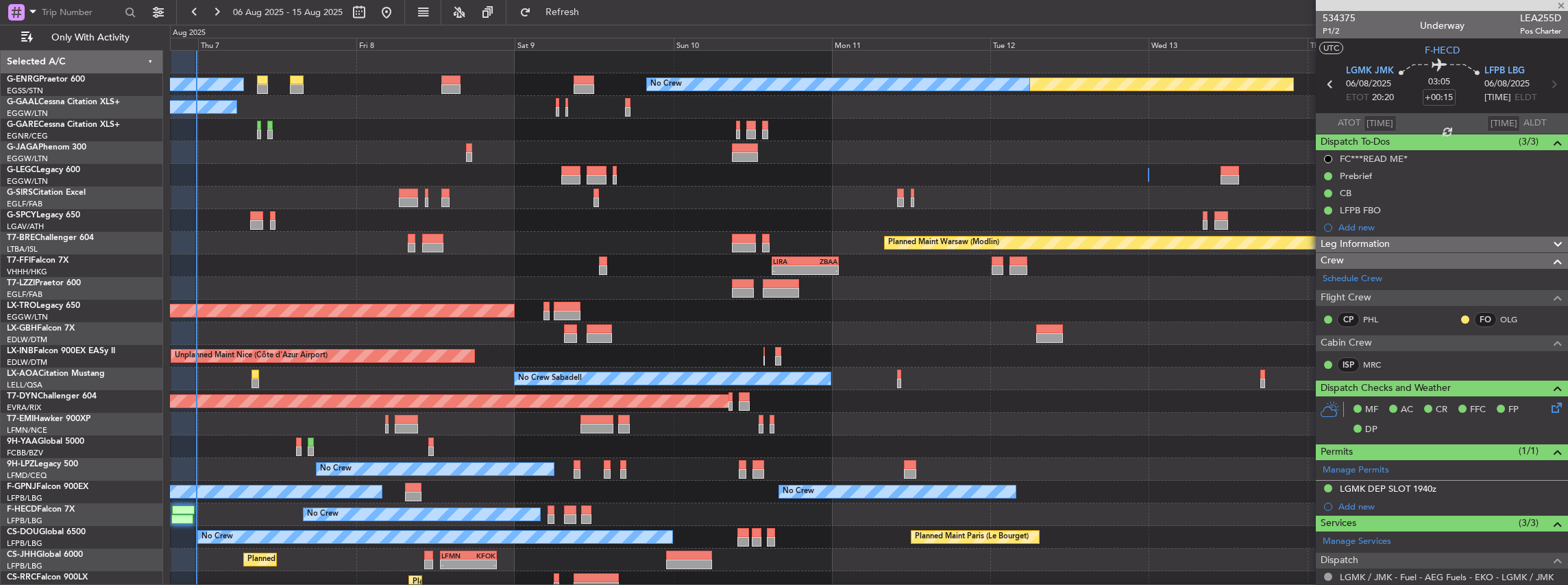 type on "-00:10" 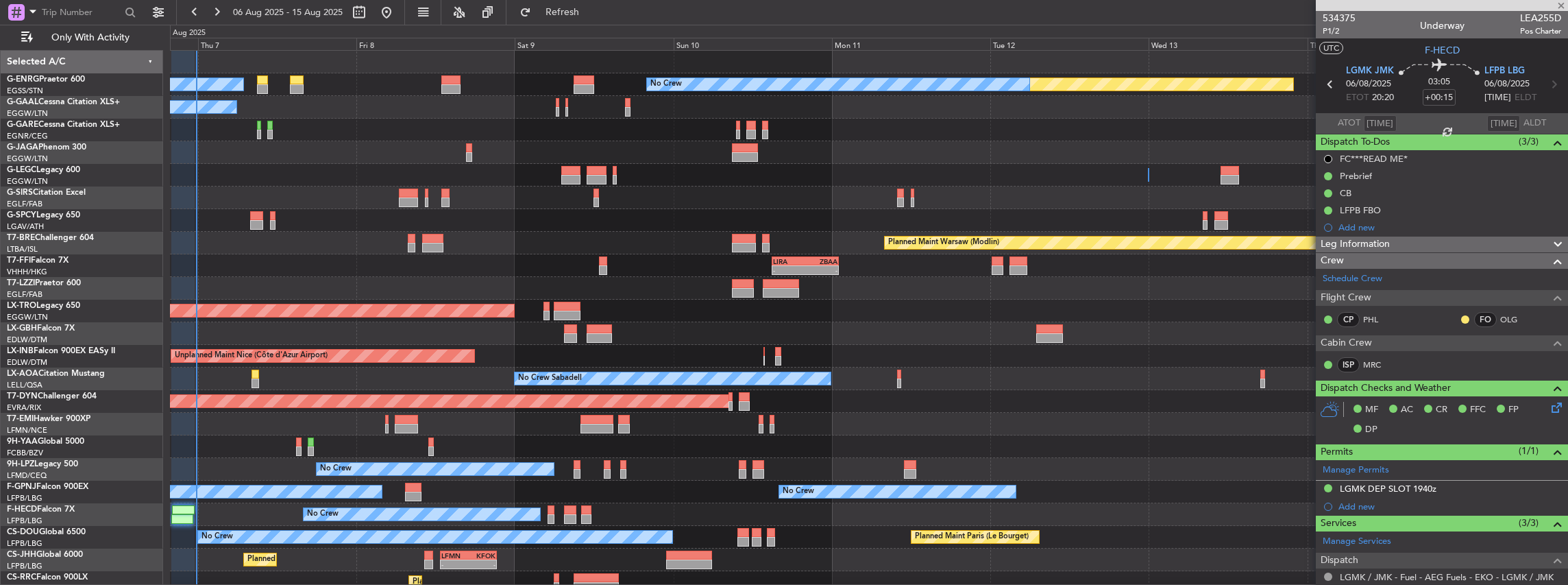 type 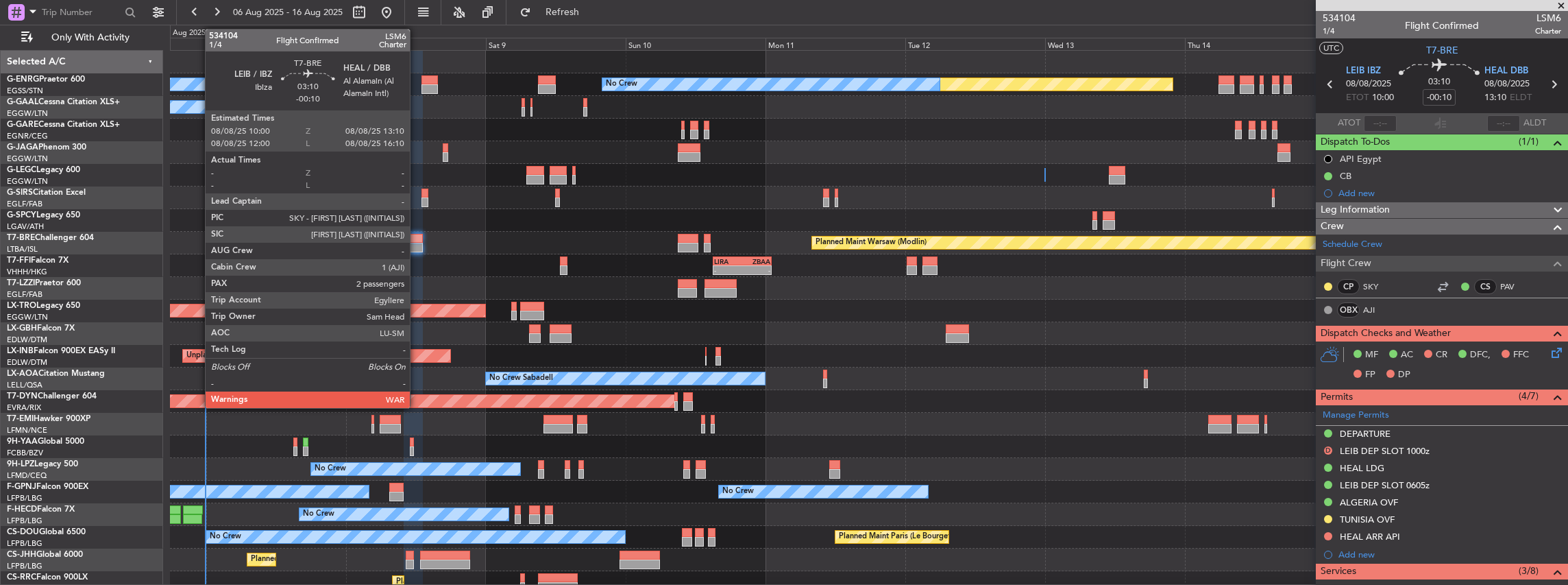click 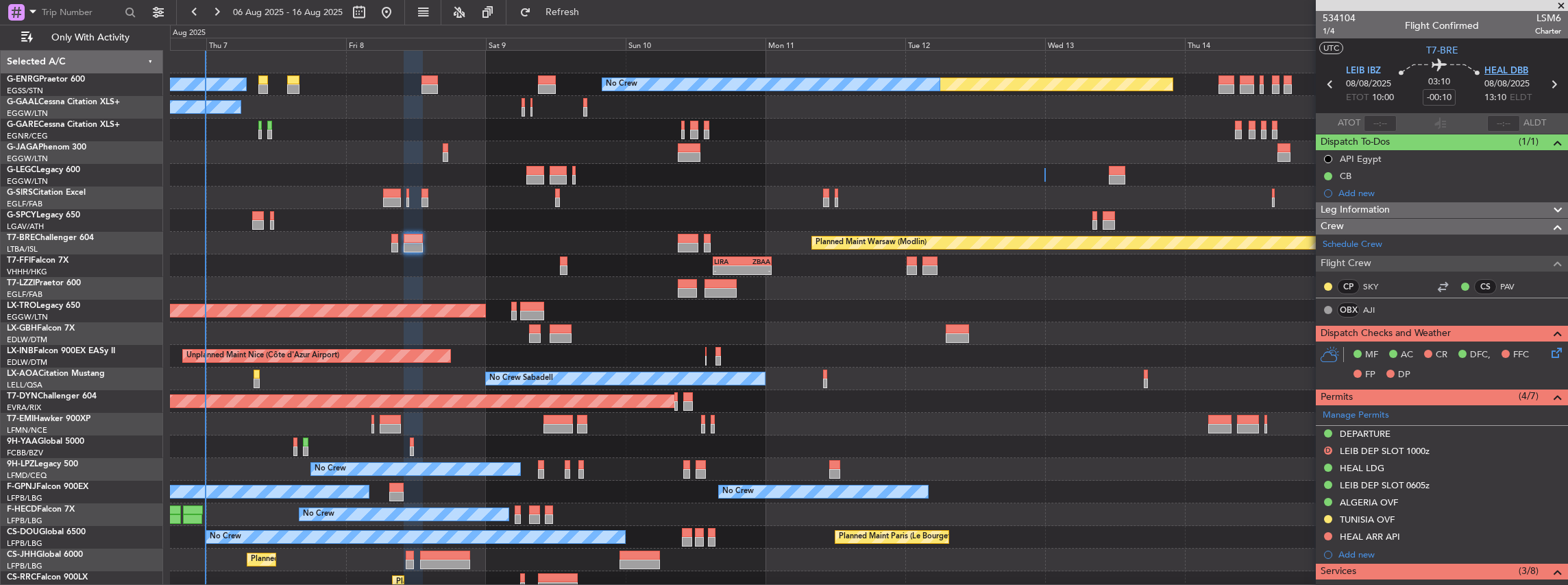 click on "HEAL  DBB" at bounding box center [1506, 71] 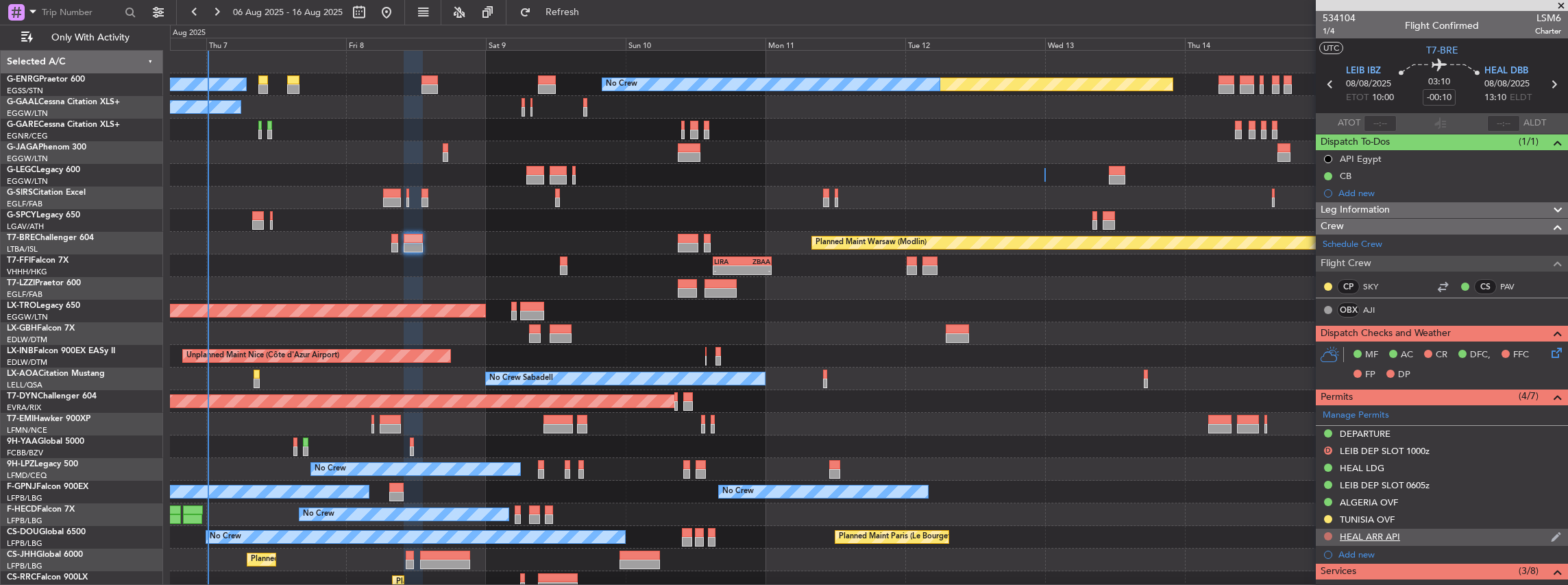 click at bounding box center [1328, 536] 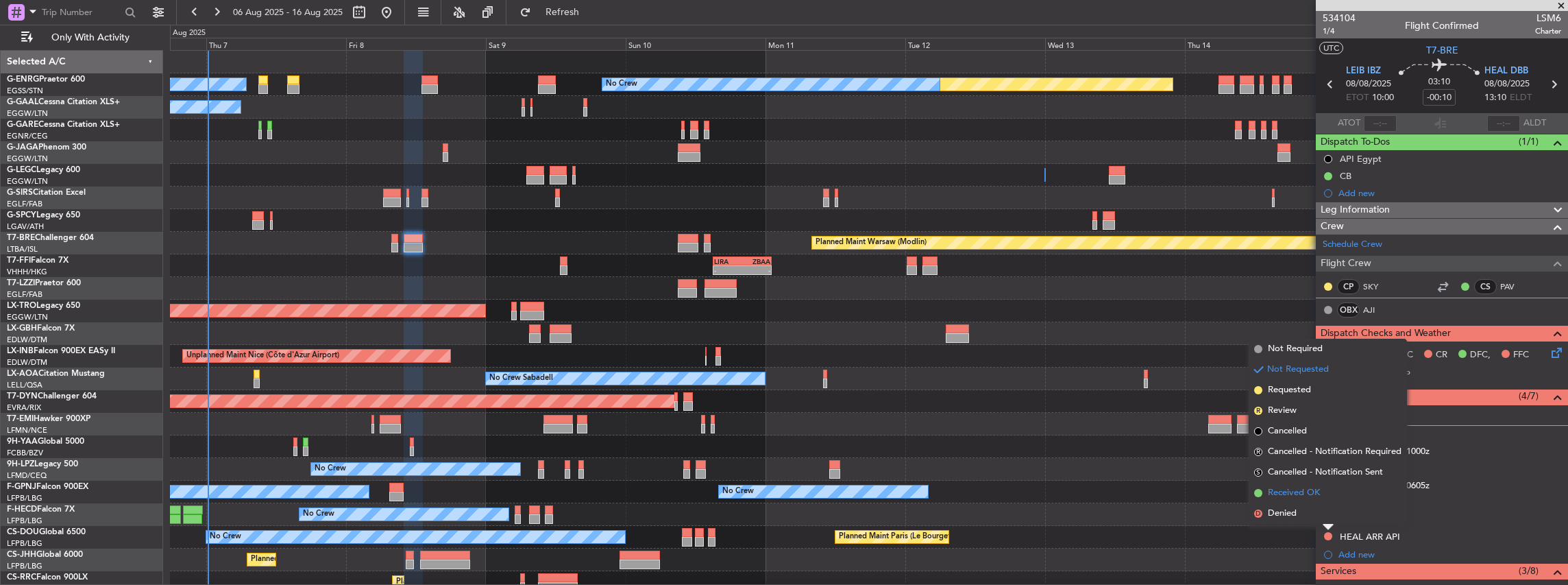 click on "Received OK" at bounding box center (1294, 493) 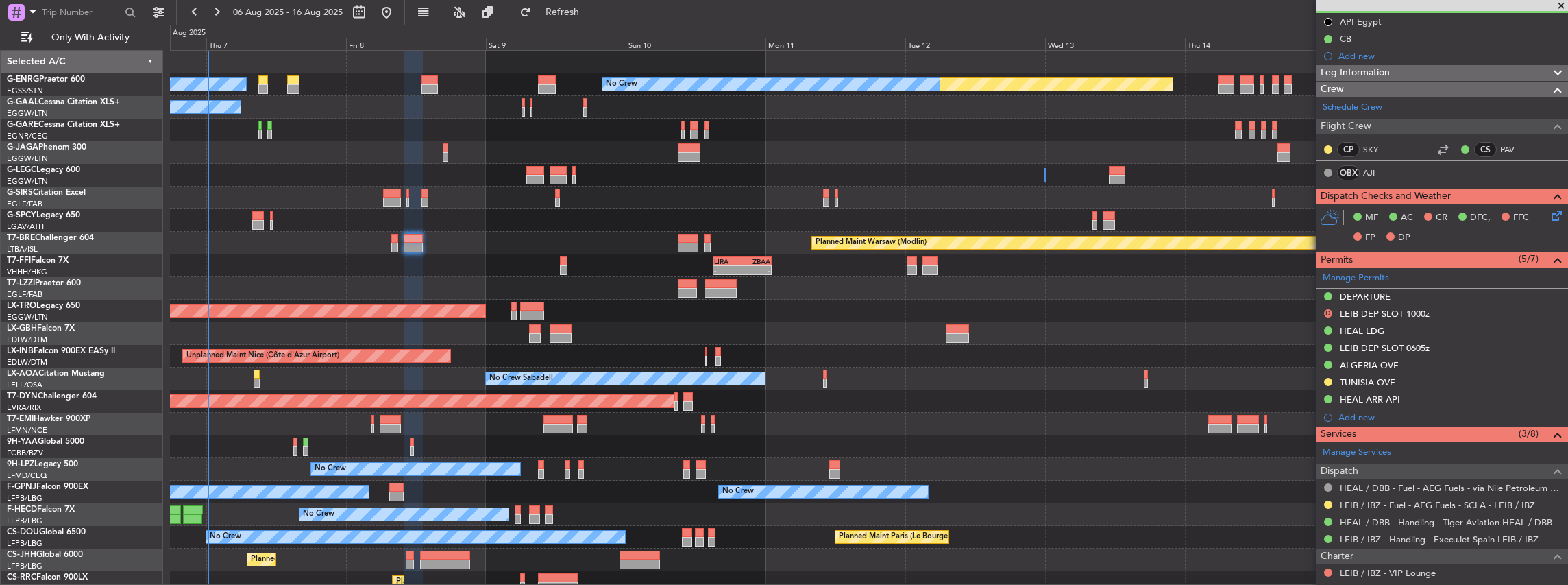 scroll, scrollTop: 0, scrollLeft: 0, axis: both 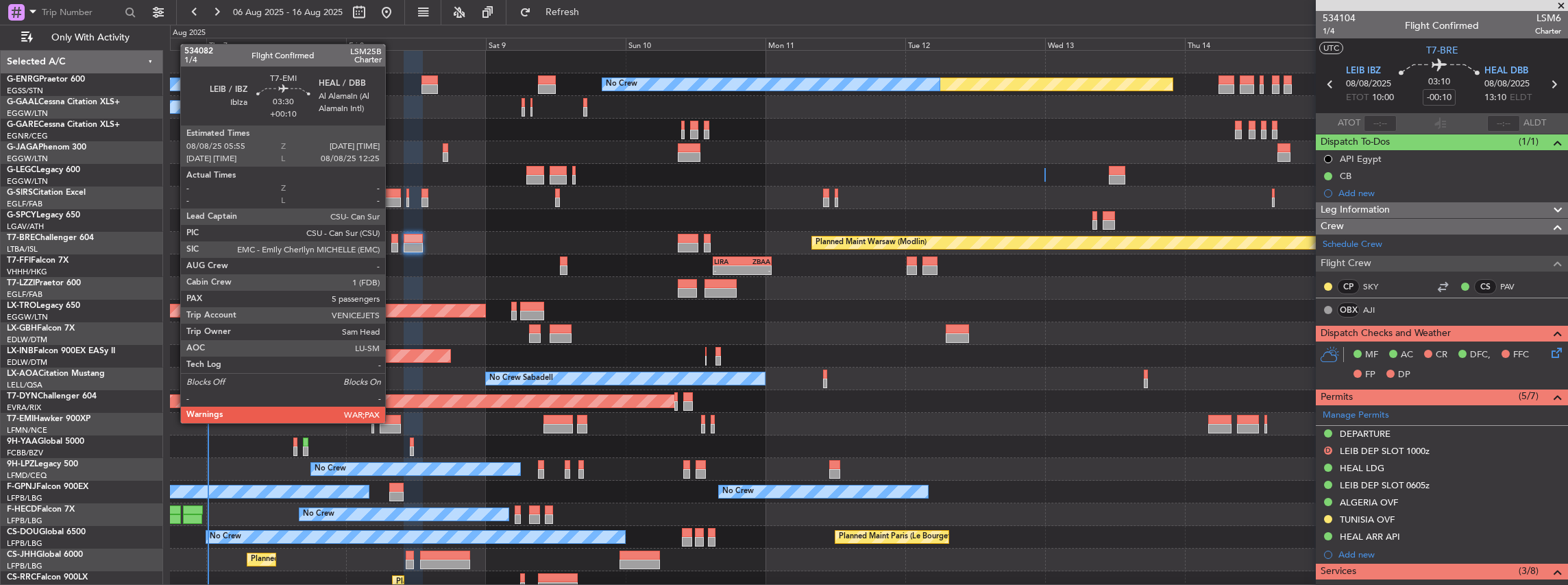 click 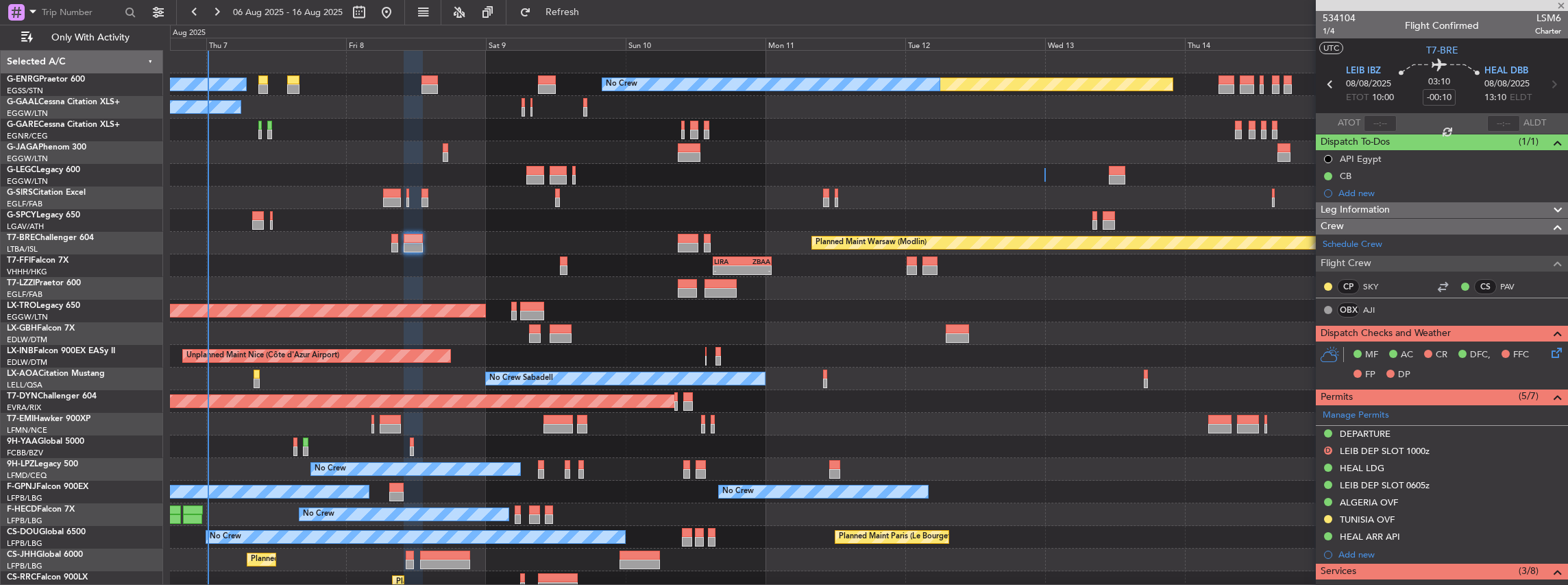type on "+00:10" 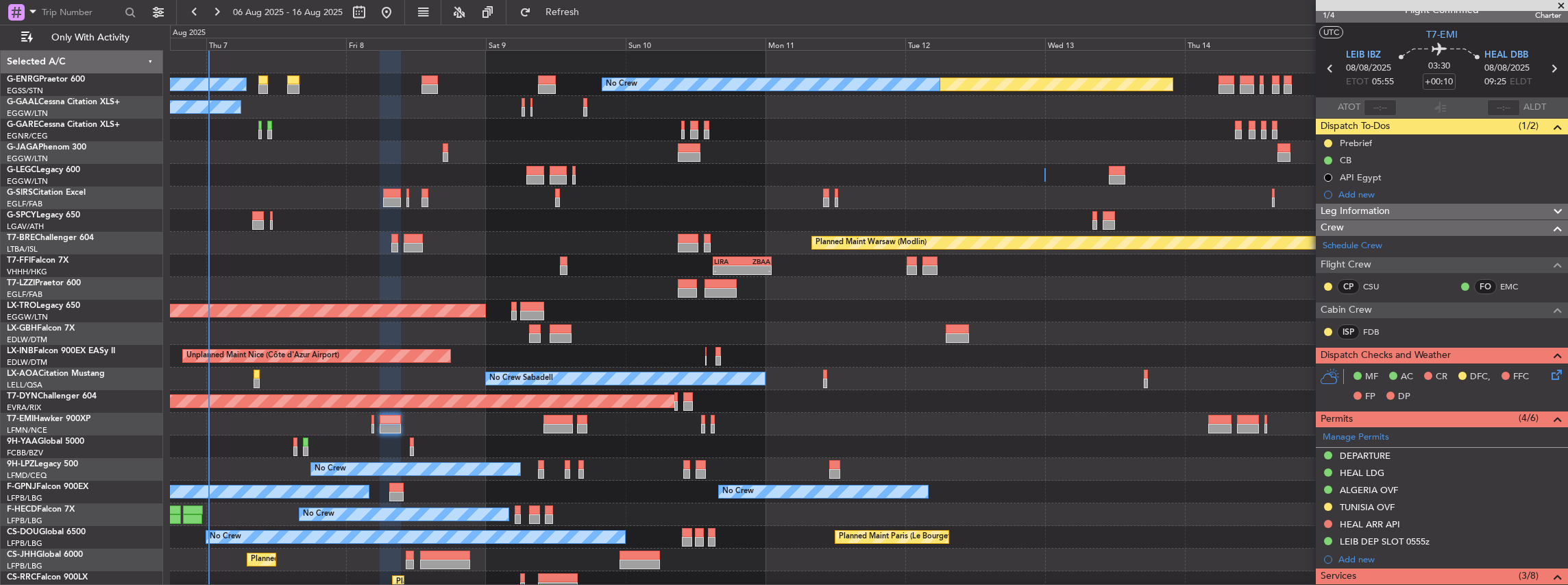 scroll, scrollTop: 0, scrollLeft: 0, axis: both 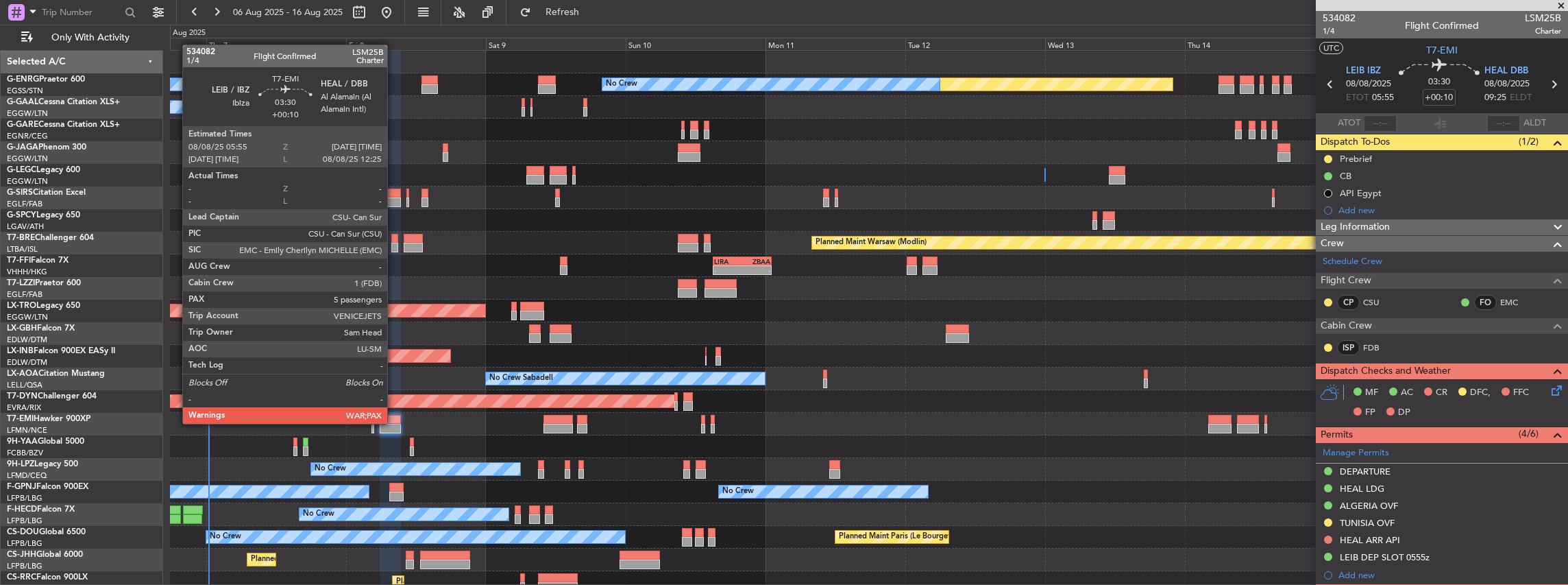 click 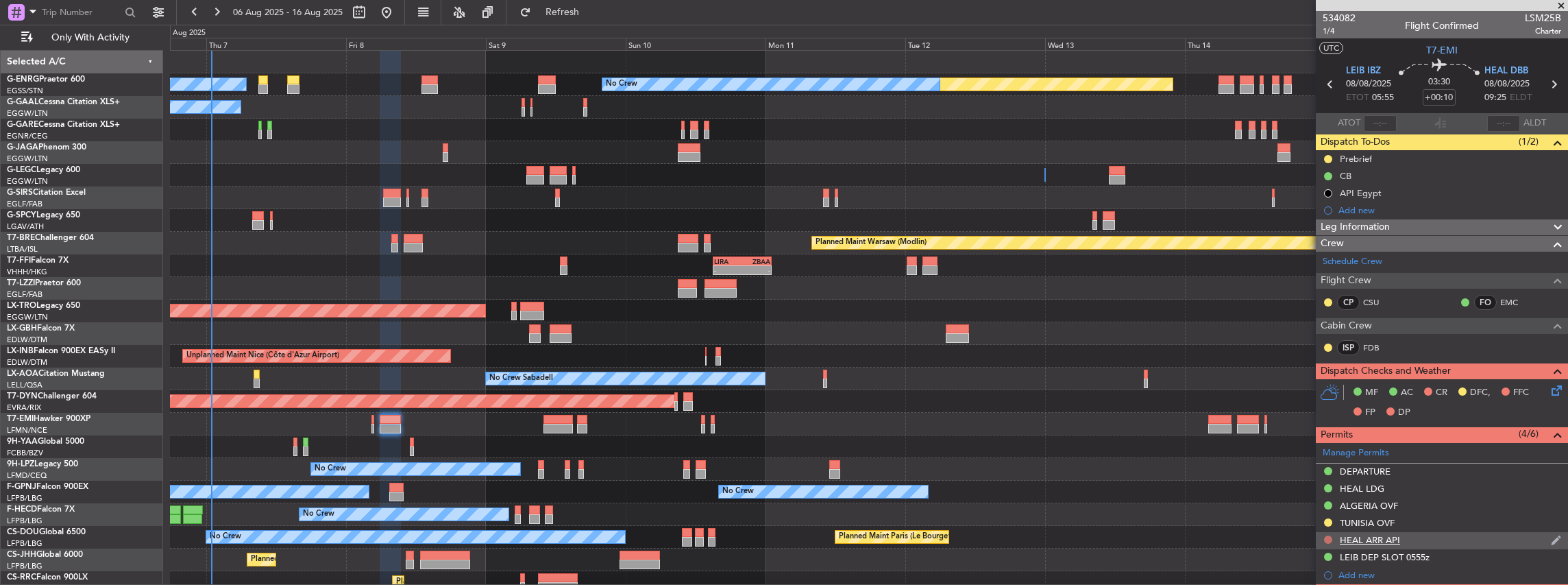 click at bounding box center (1328, 540) 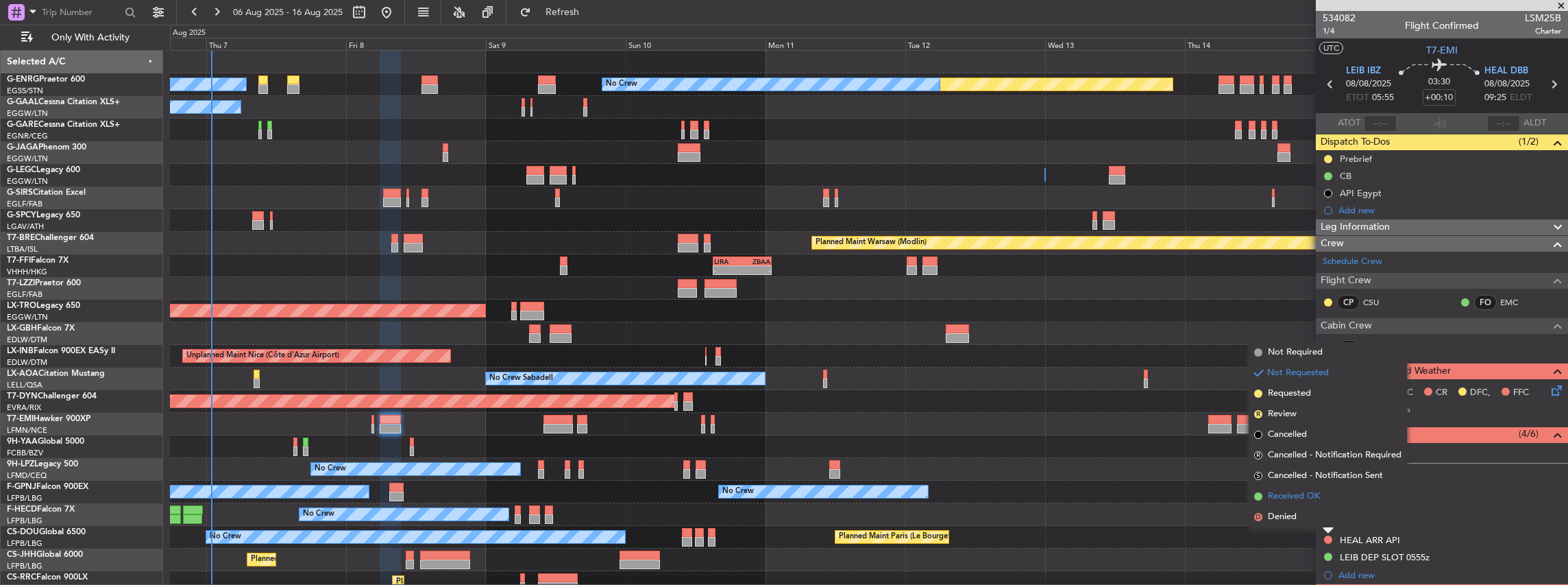 click at bounding box center [1258, 497] 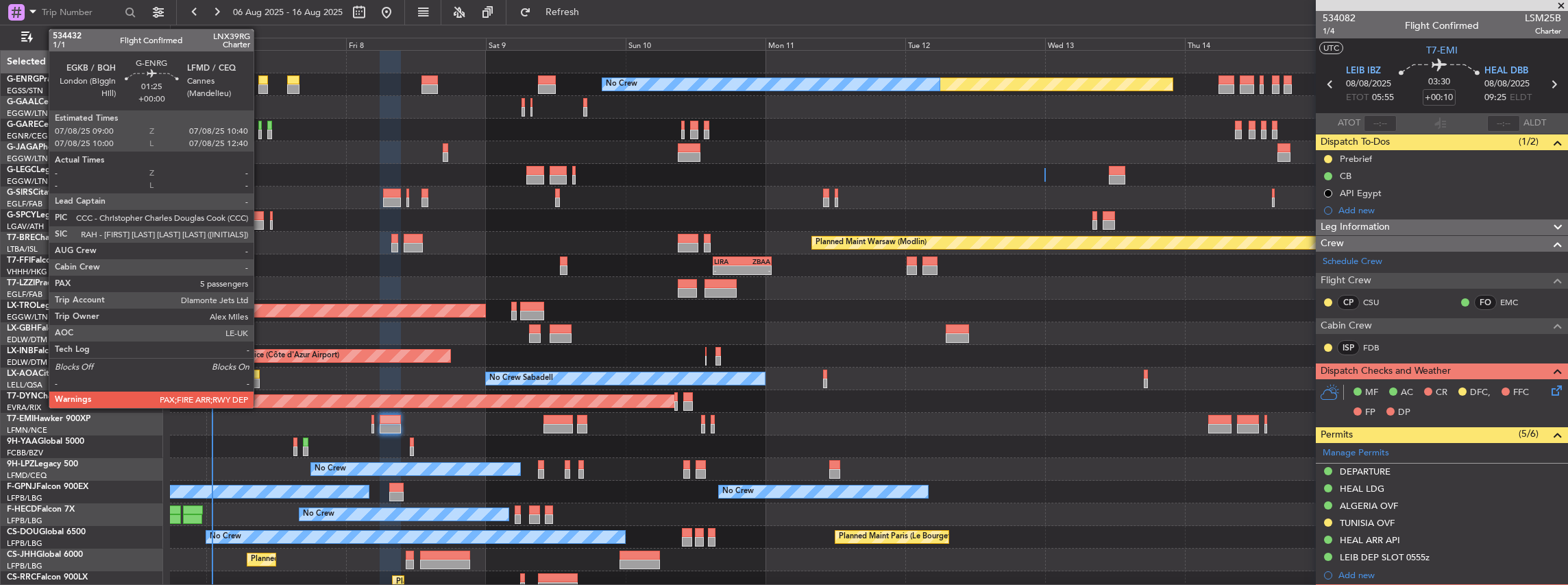 click 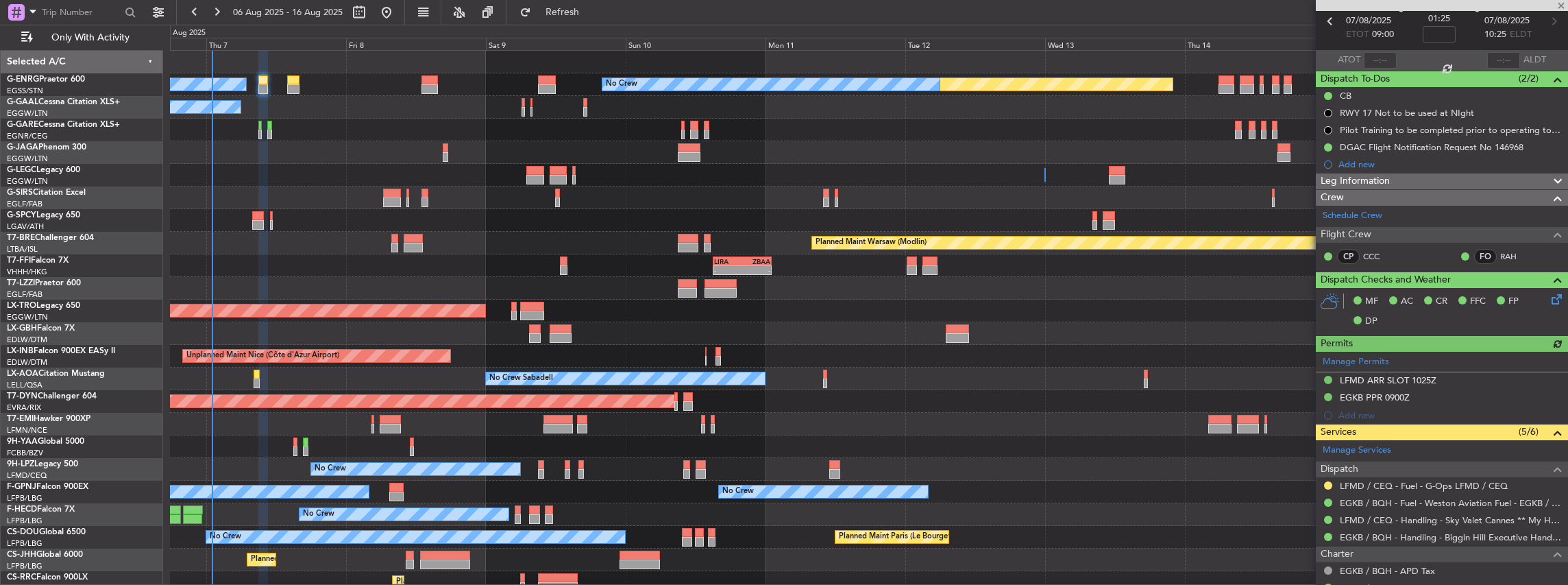 scroll, scrollTop: 137, scrollLeft: 0, axis: vertical 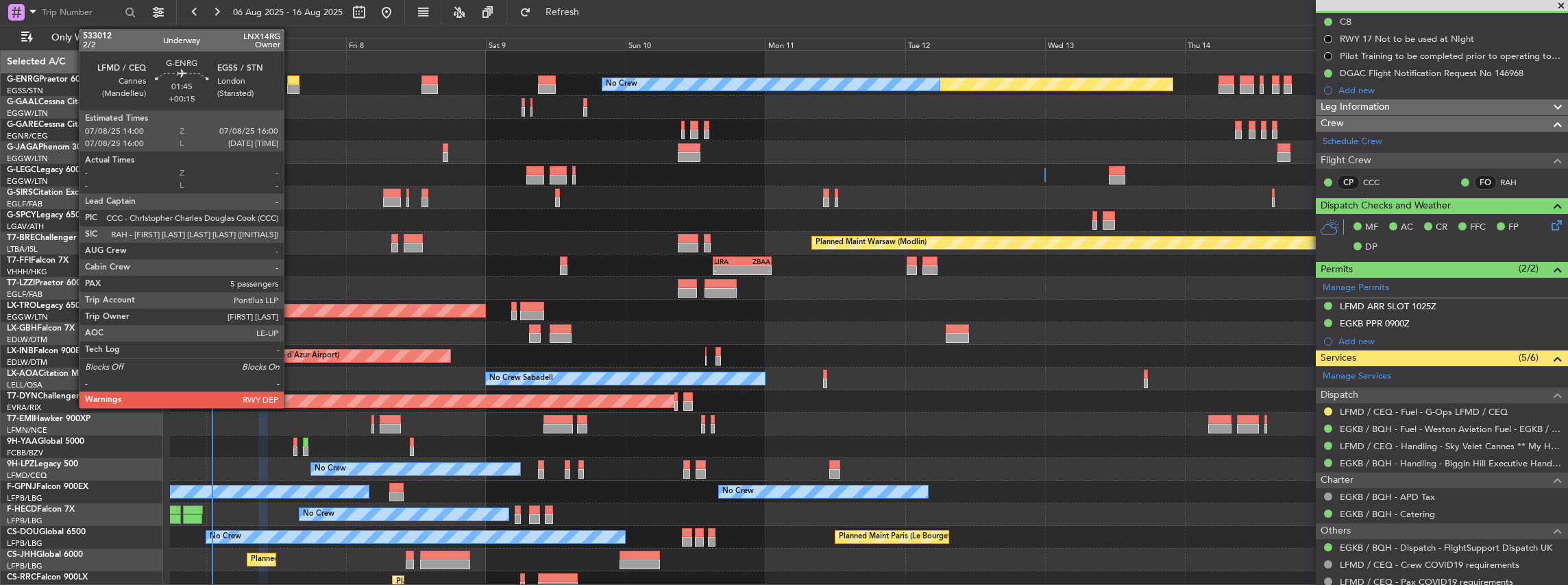 click 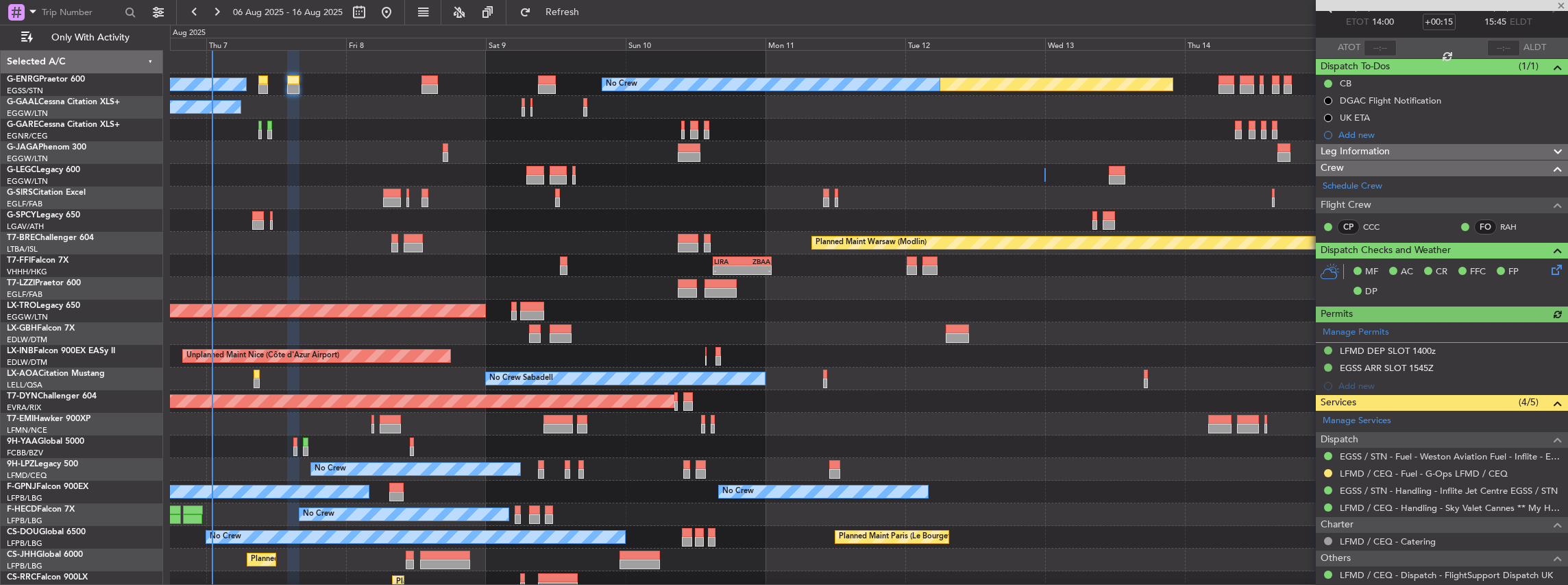 scroll, scrollTop: 91, scrollLeft: 0, axis: vertical 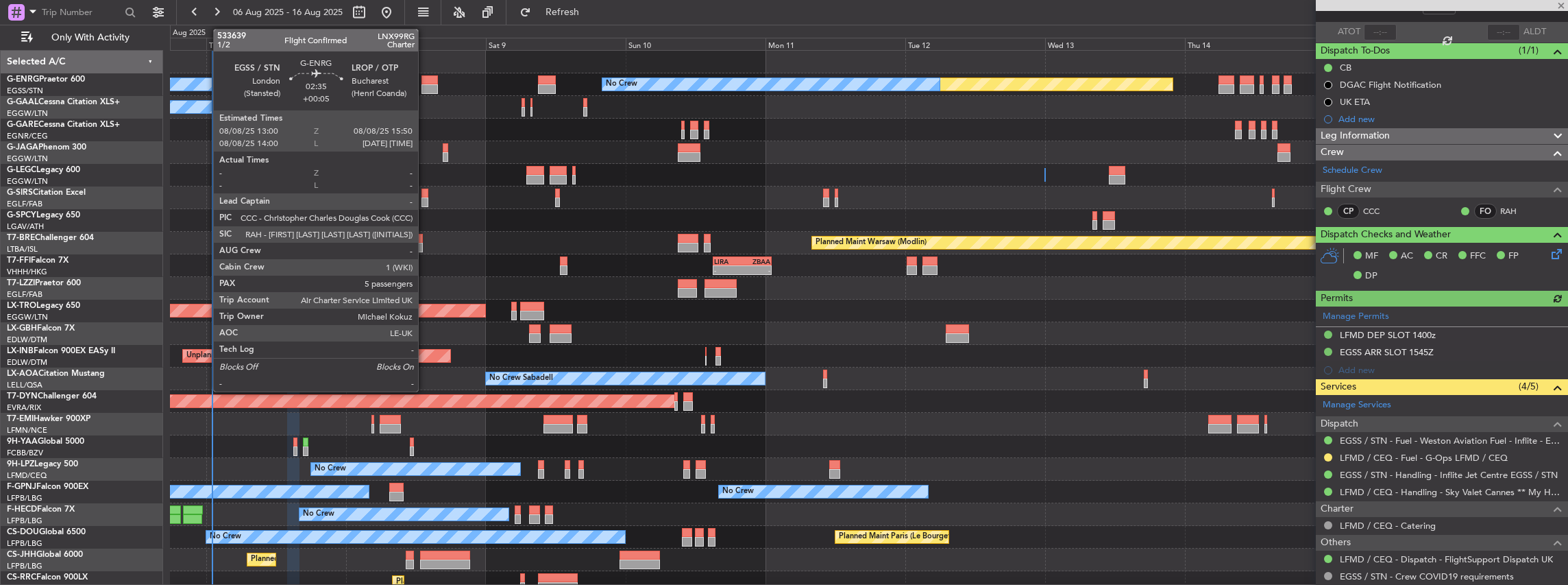 click 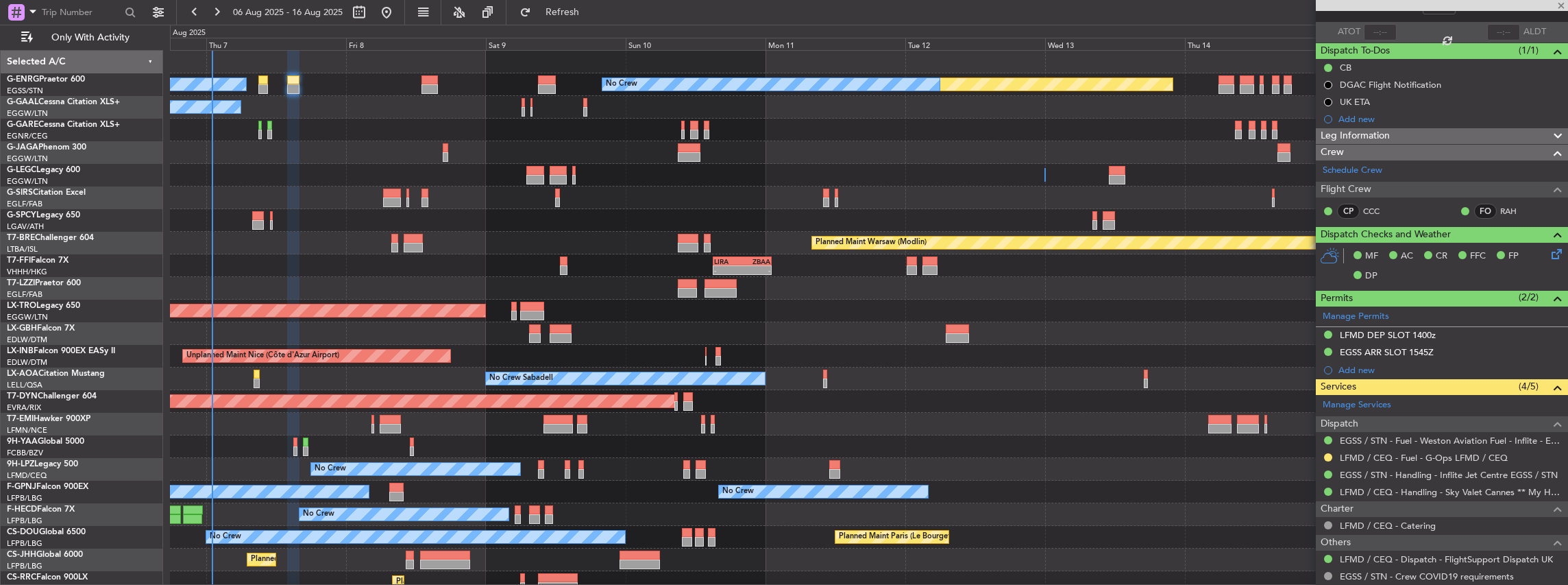 type on "+00:05" 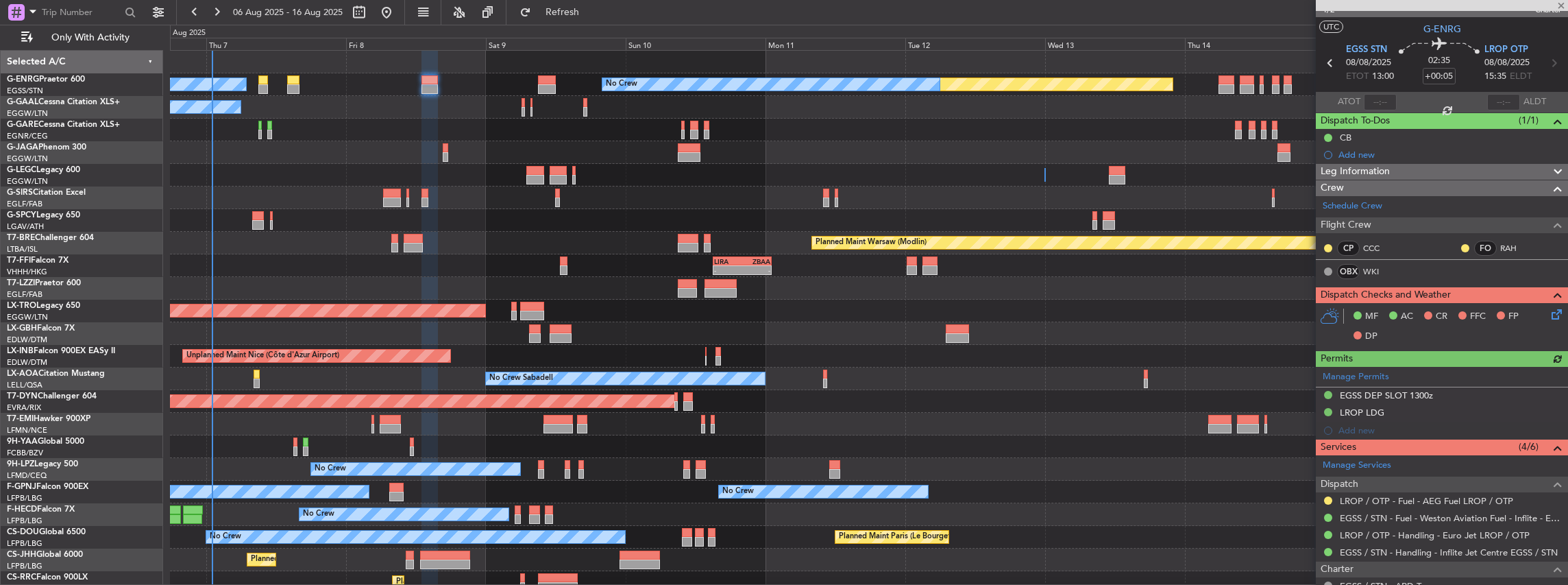 scroll, scrollTop: 0, scrollLeft: 0, axis: both 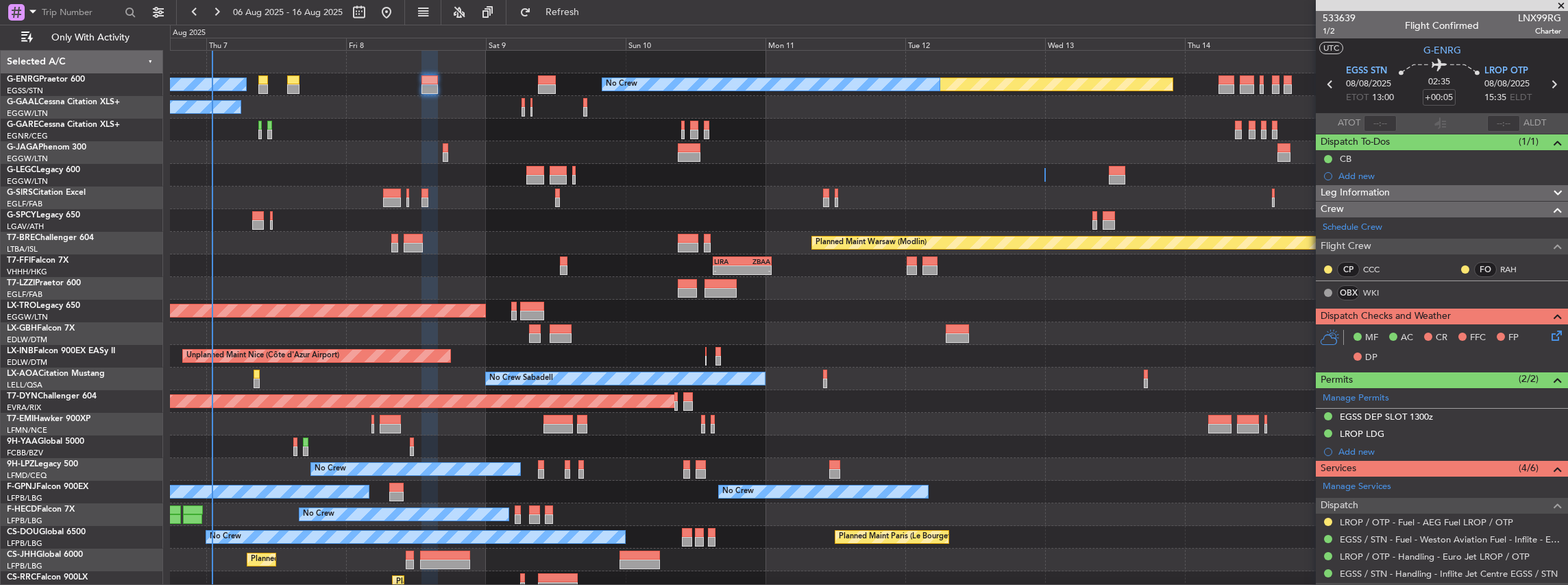 click 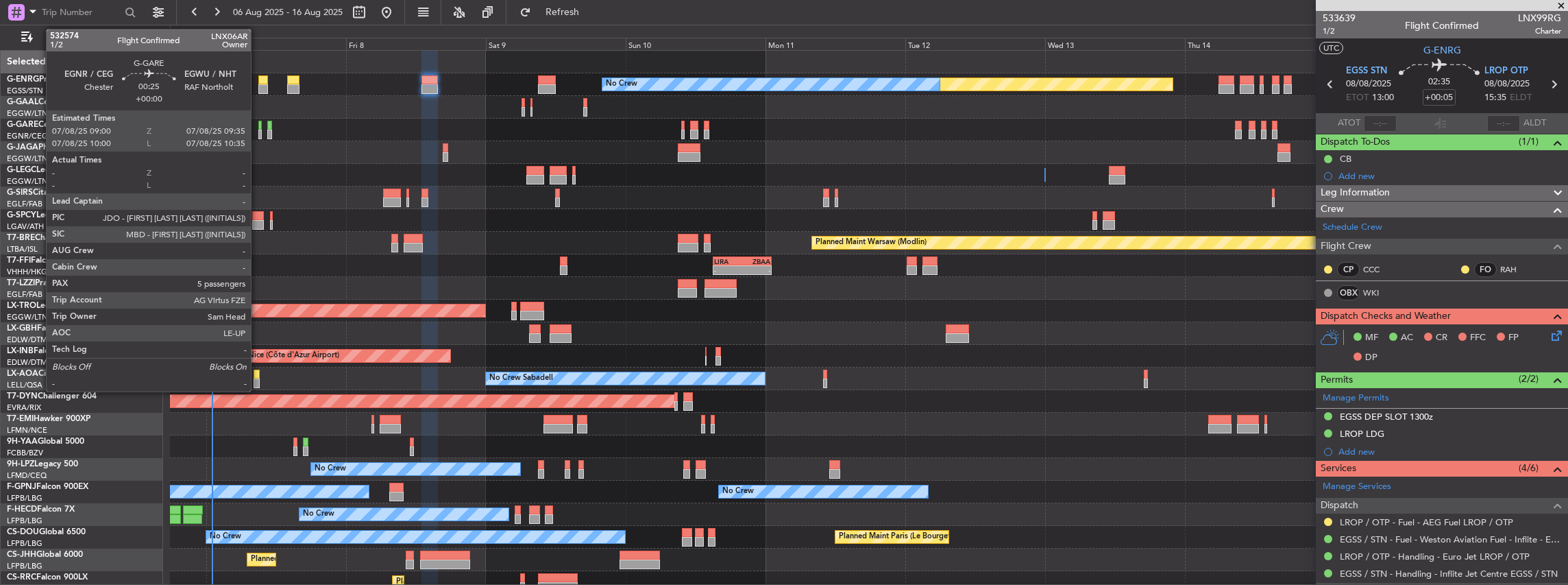 click 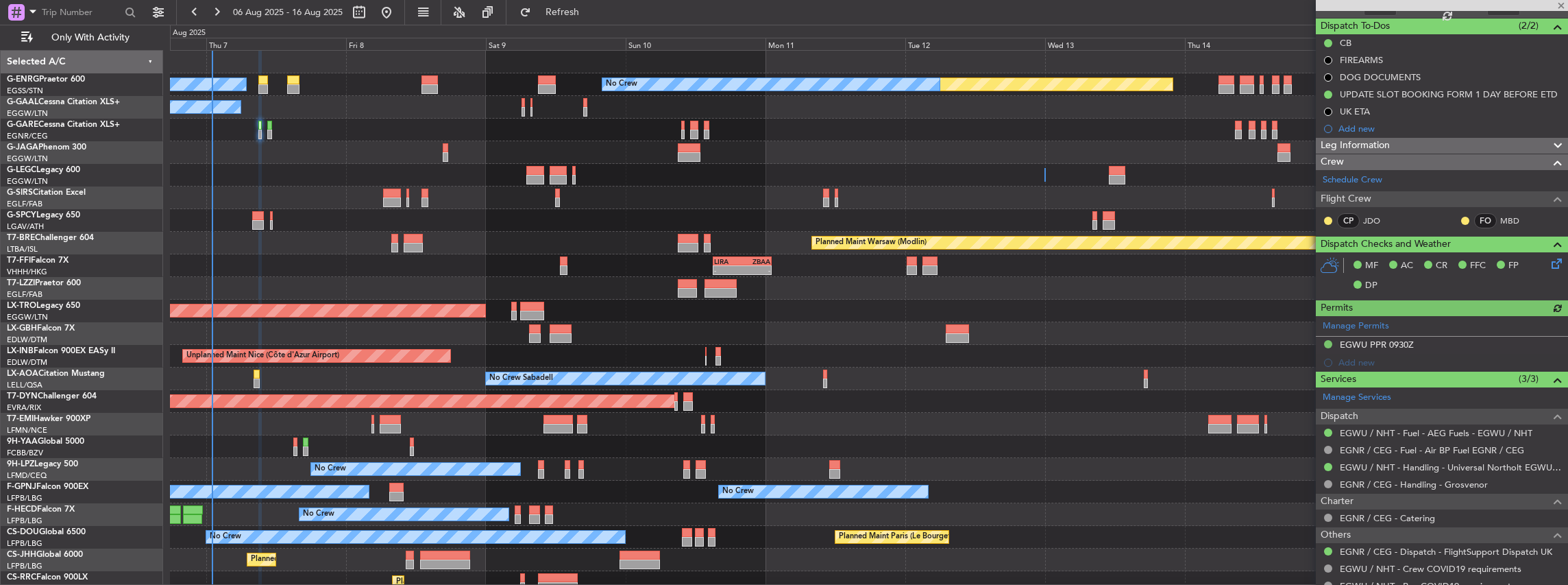 scroll, scrollTop: 137, scrollLeft: 0, axis: vertical 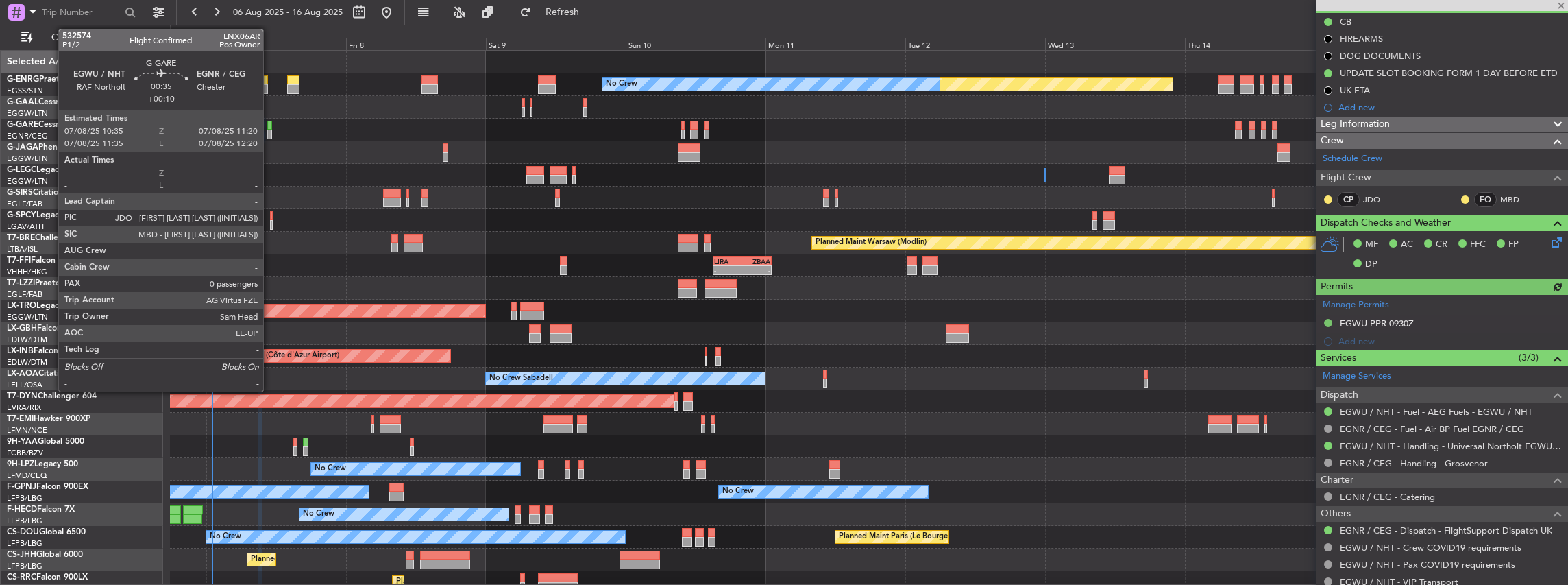 click 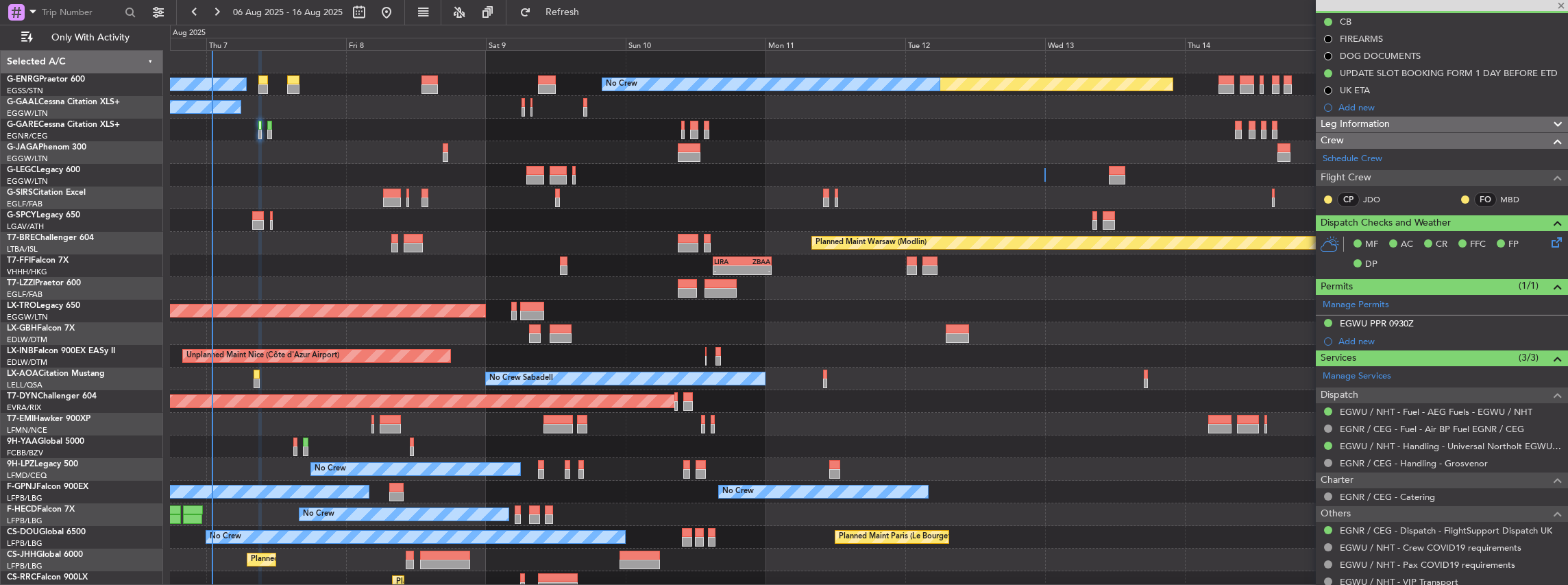 type on "+00:10" 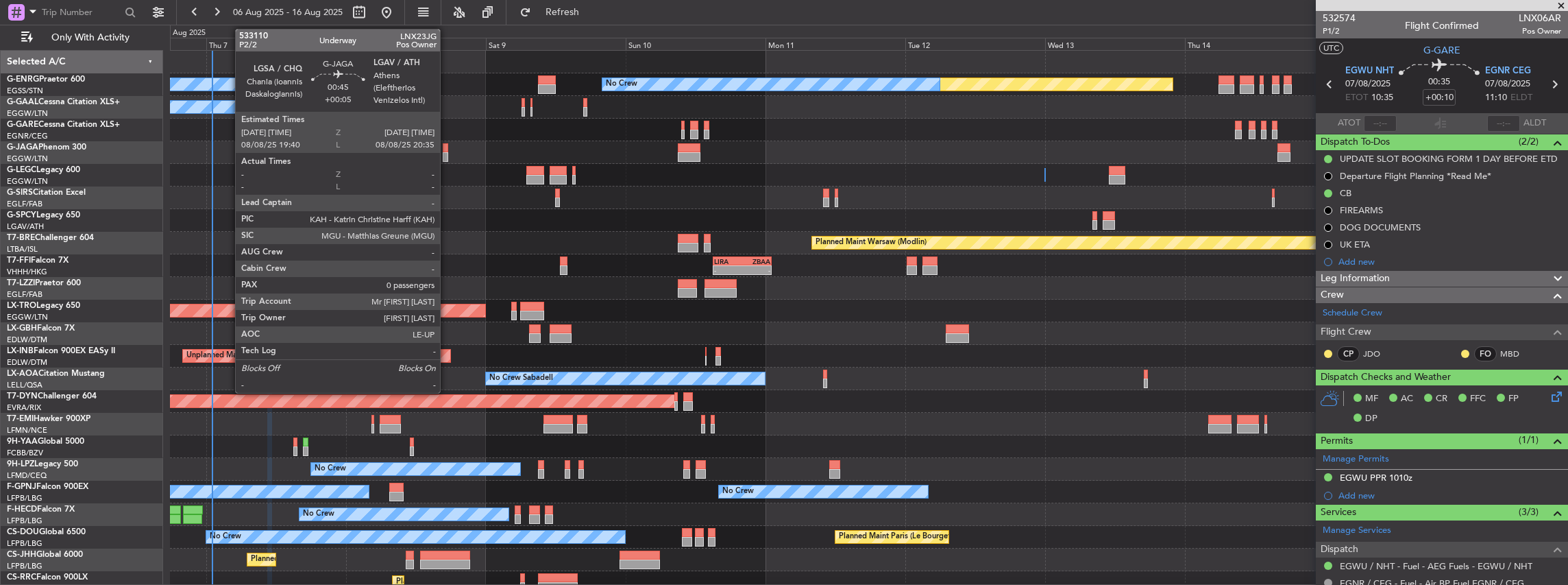 click 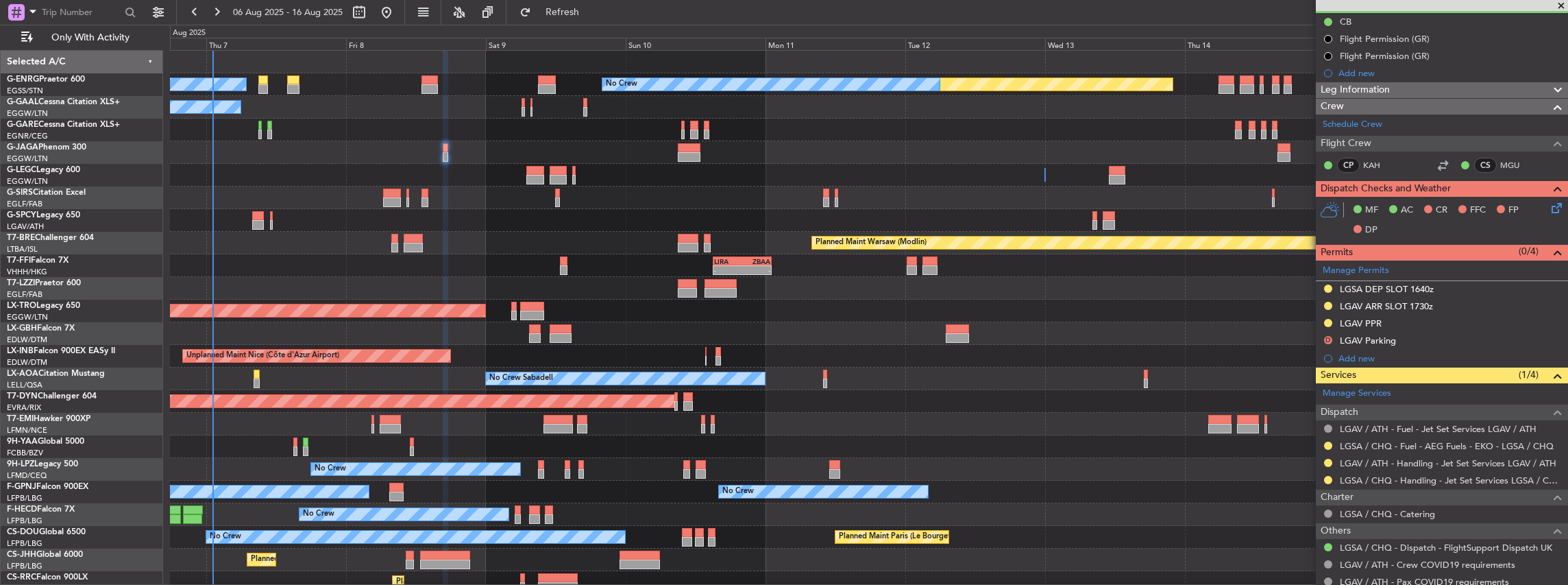 scroll, scrollTop: 0, scrollLeft: 0, axis: both 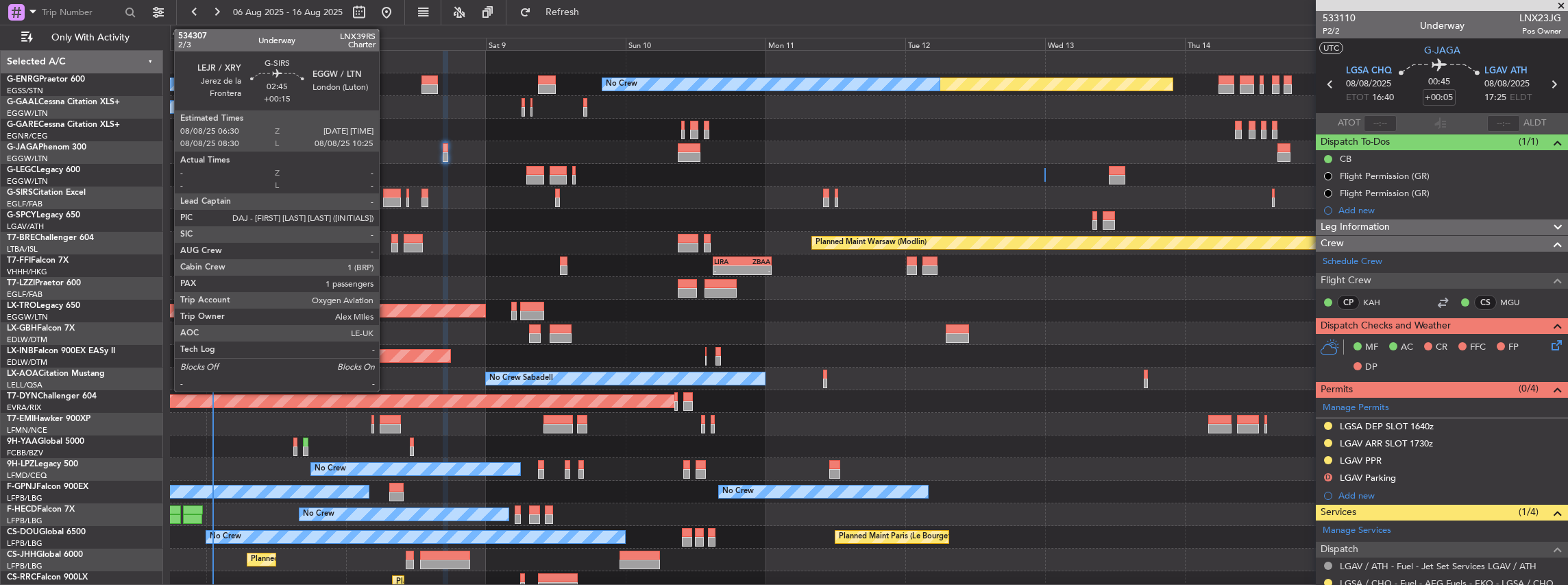 click 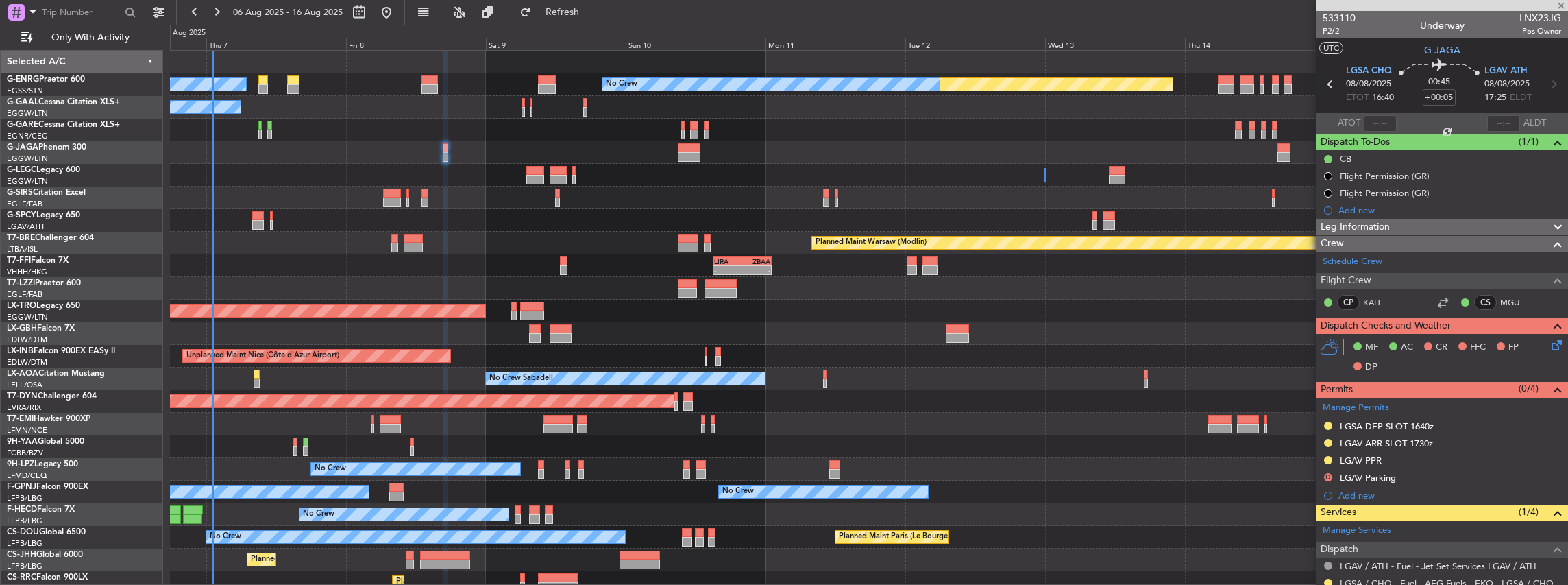 type on "+00:15" 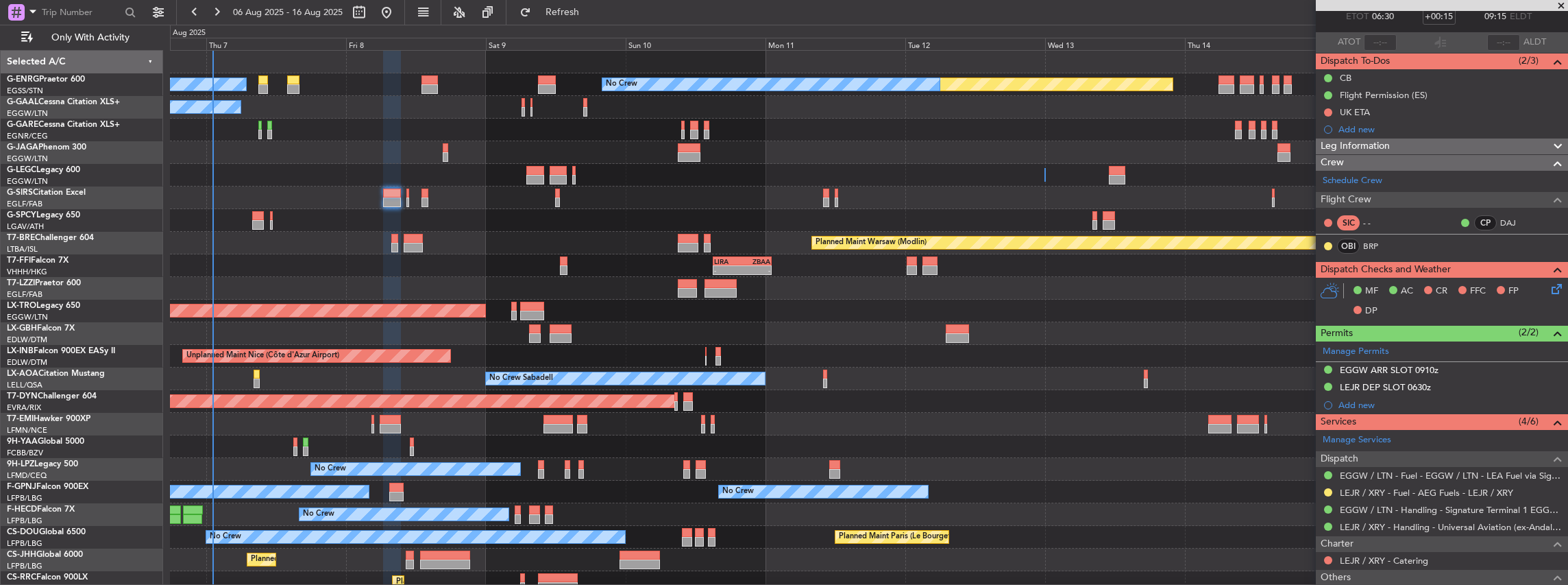 scroll, scrollTop: 0, scrollLeft: 0, axis: both 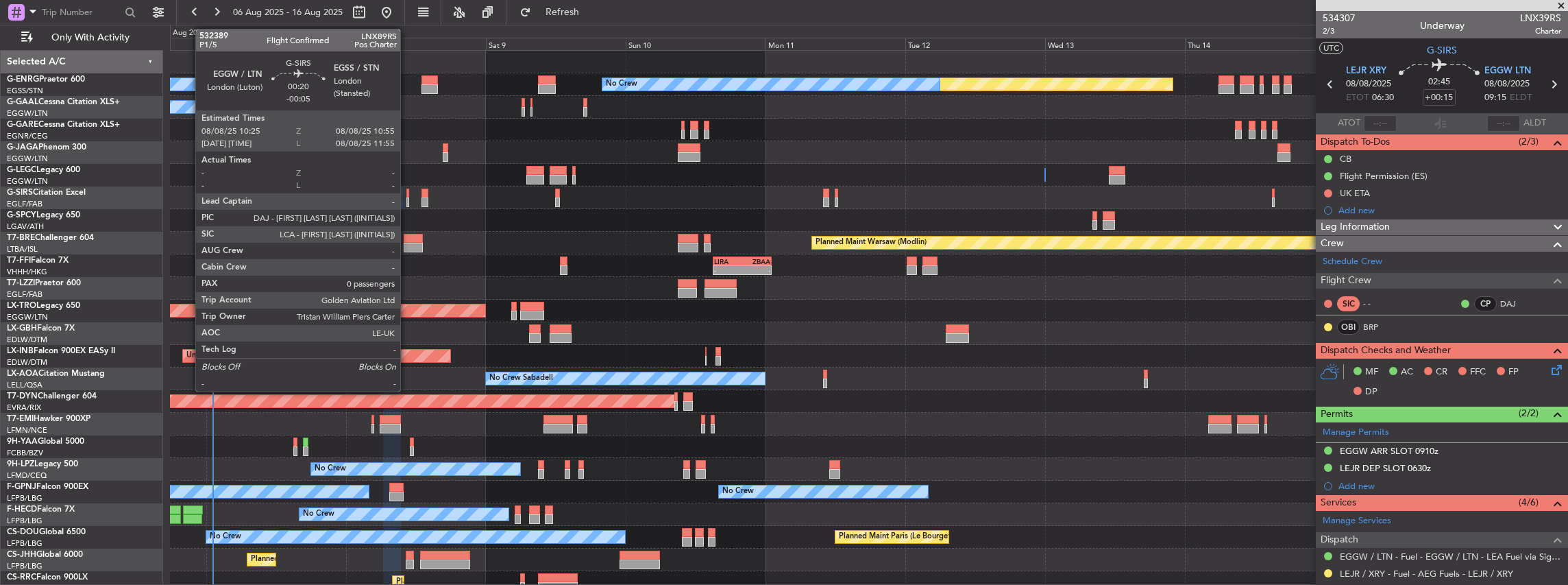 click 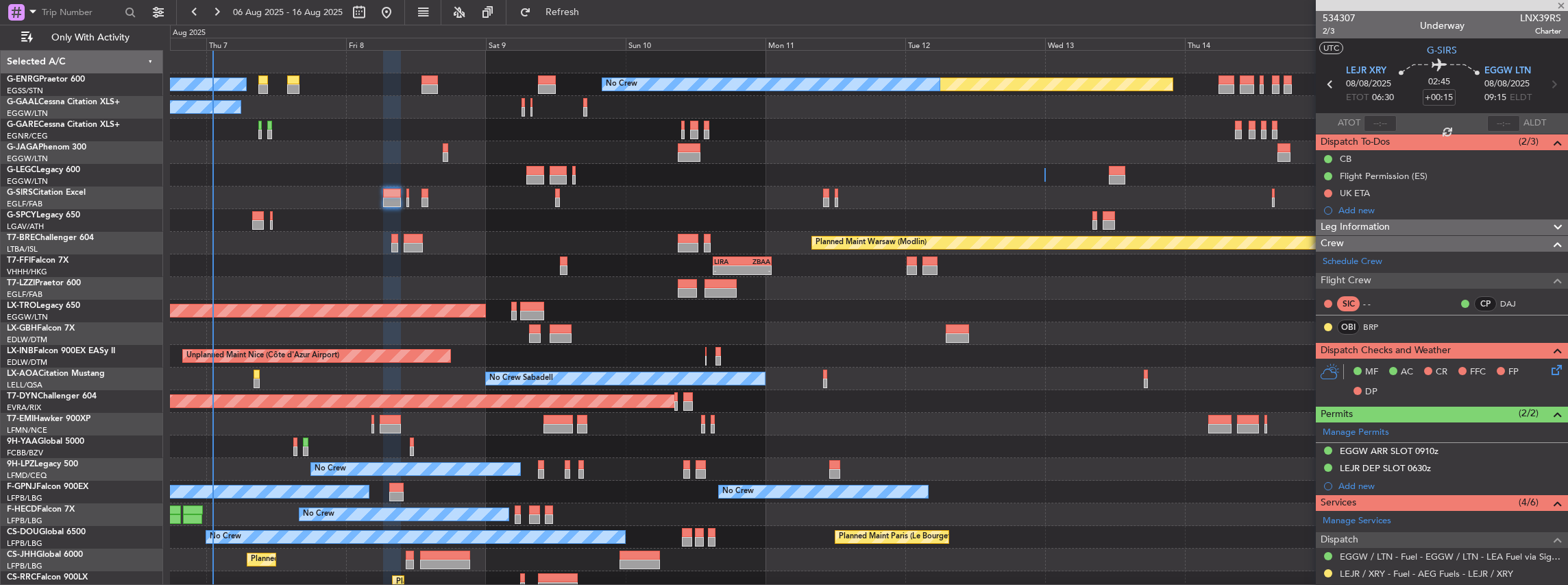 type on "-00:05" 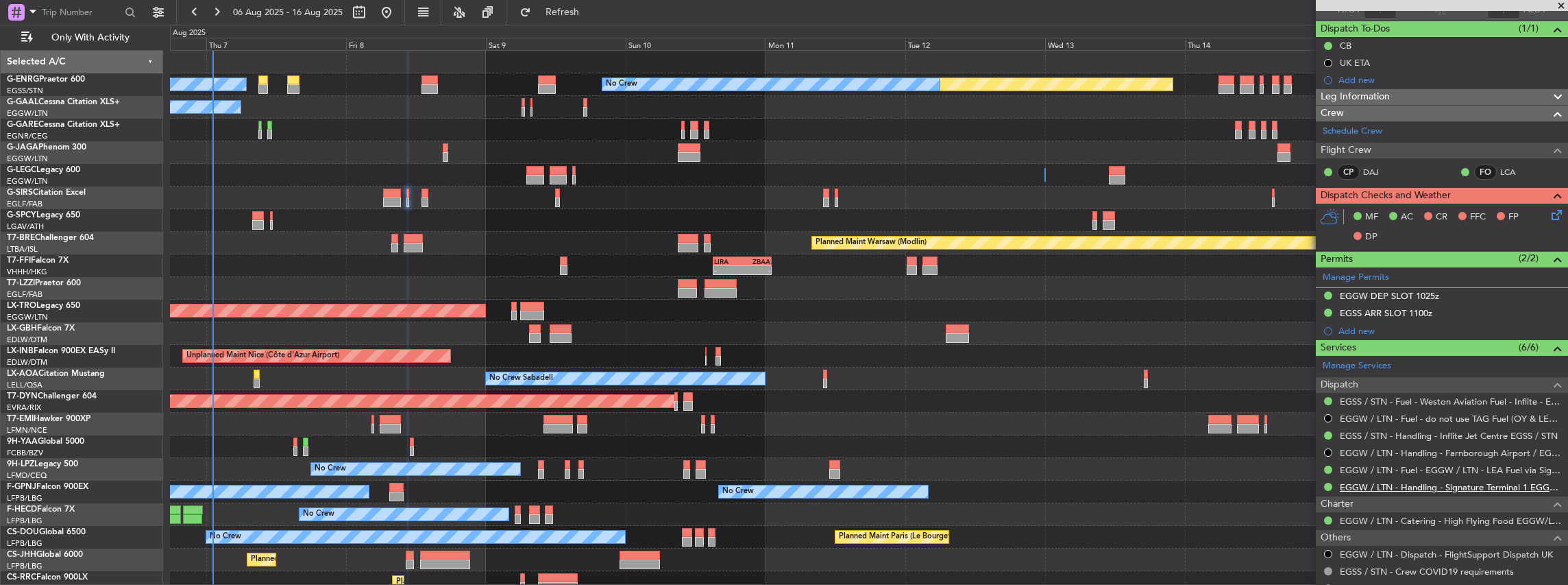 scroll, scrollTop: 137, scrollLeft: 0, axis: vertical 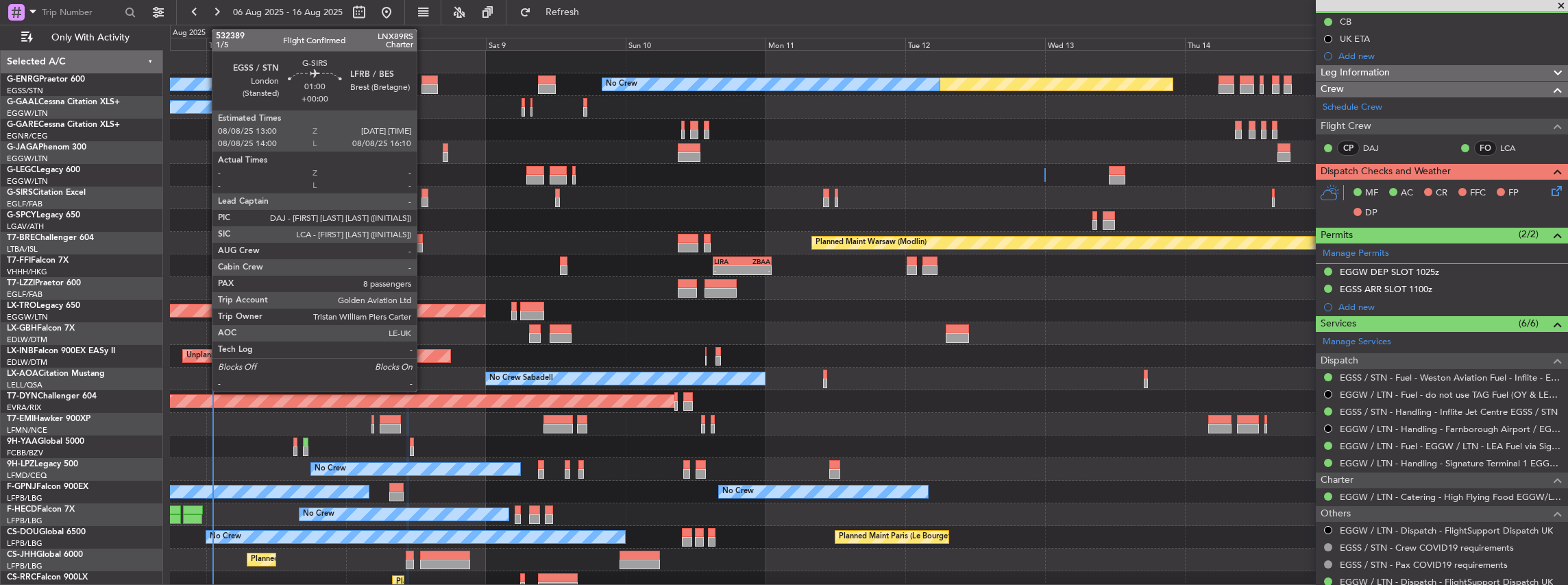 click 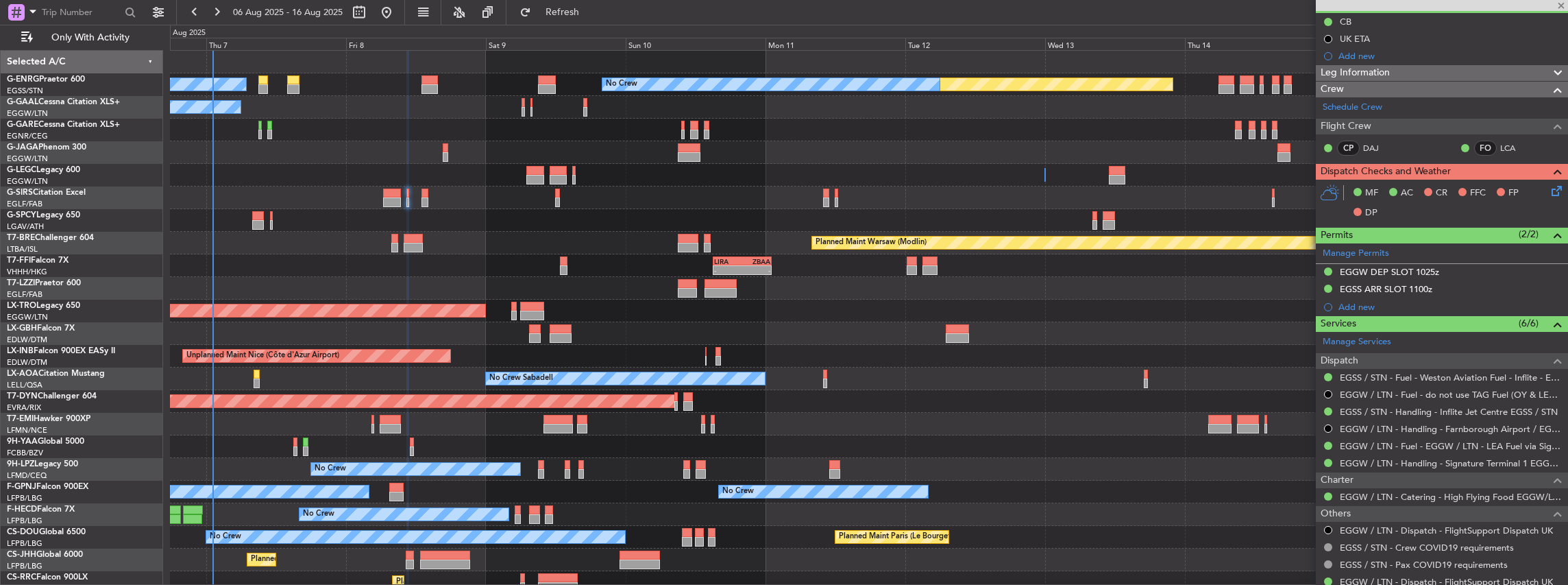 type 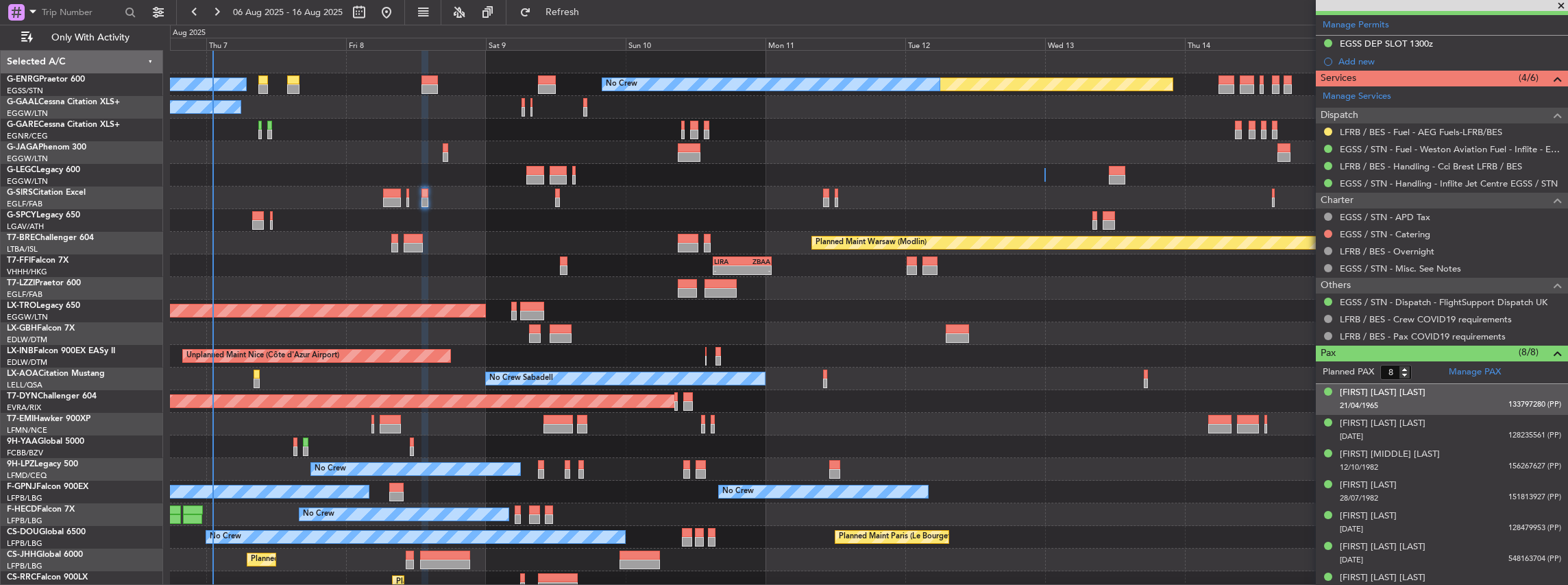 scroll, scrollTop: 407, scrollLeft: 0, axis: vertical 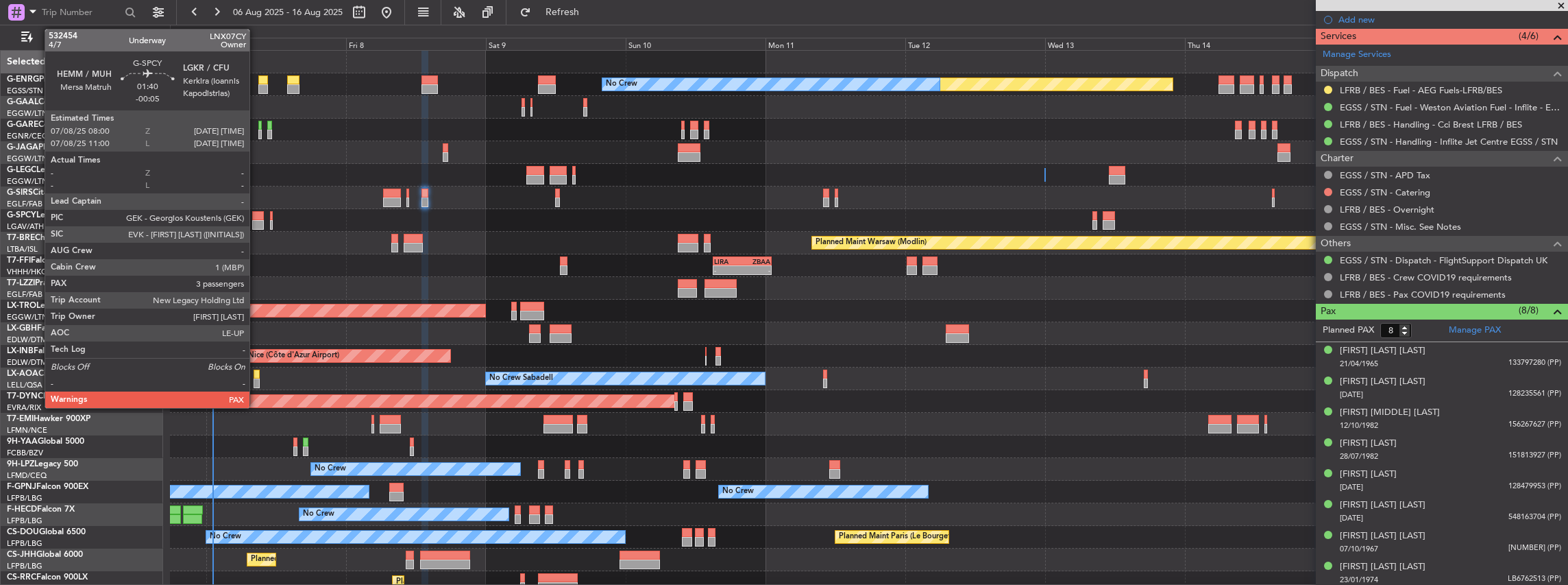 click 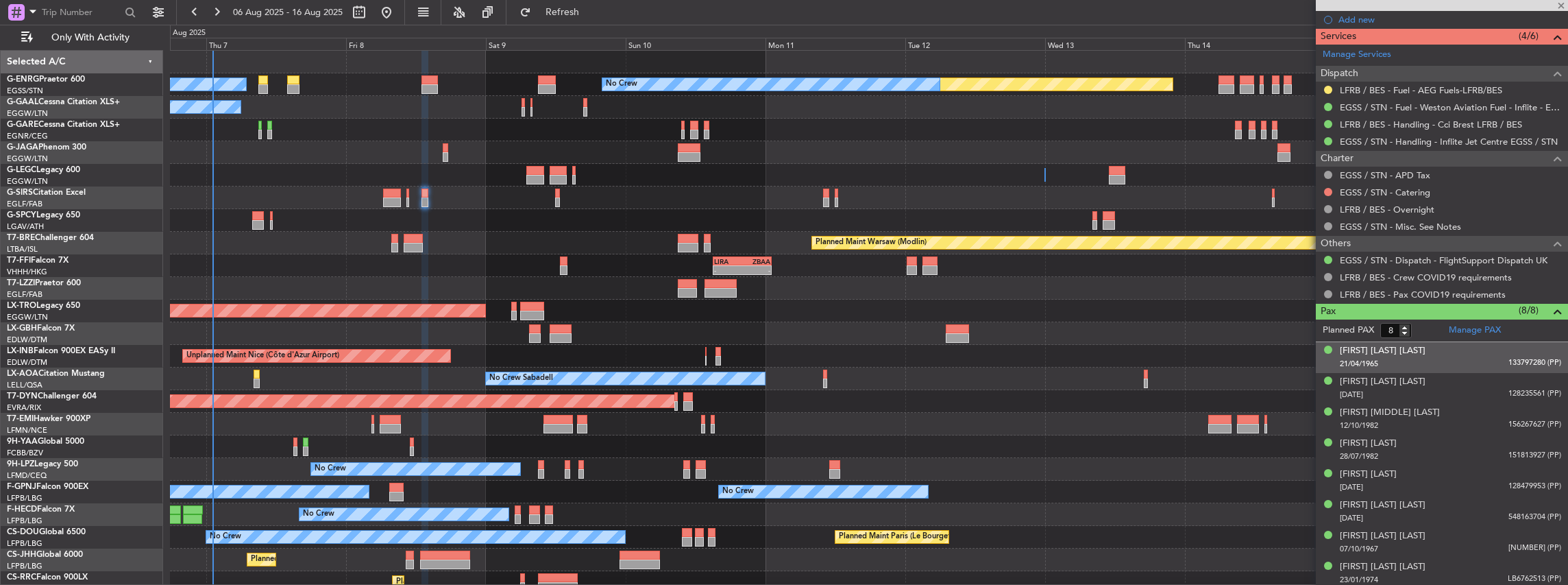 type on "-00:05" 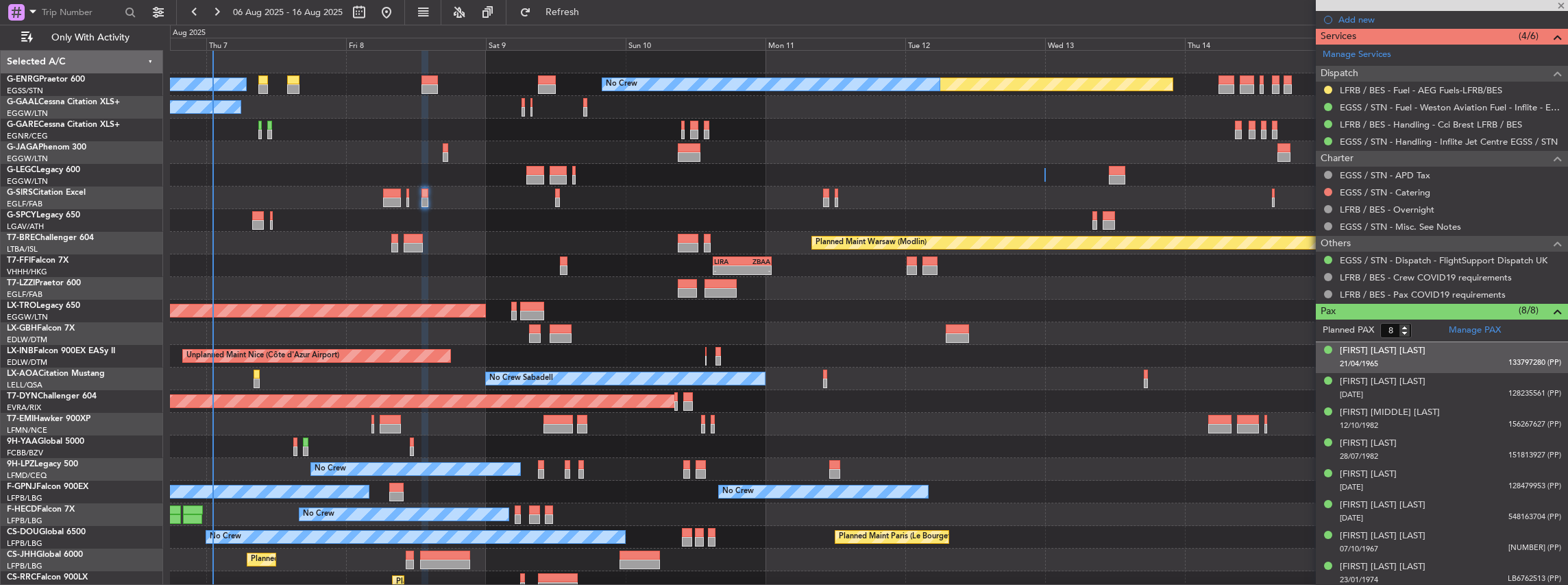 type on "3" 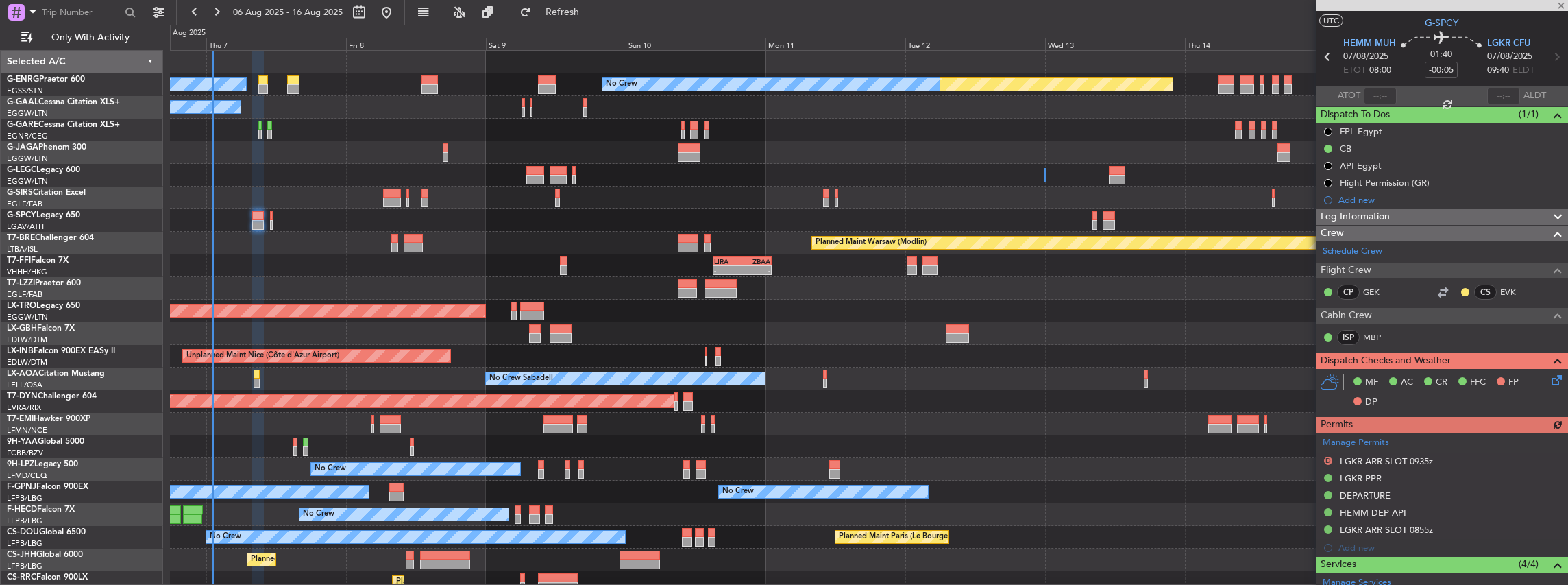 scroll, scrollTop: 0, scrollLeft: 0, axis: both 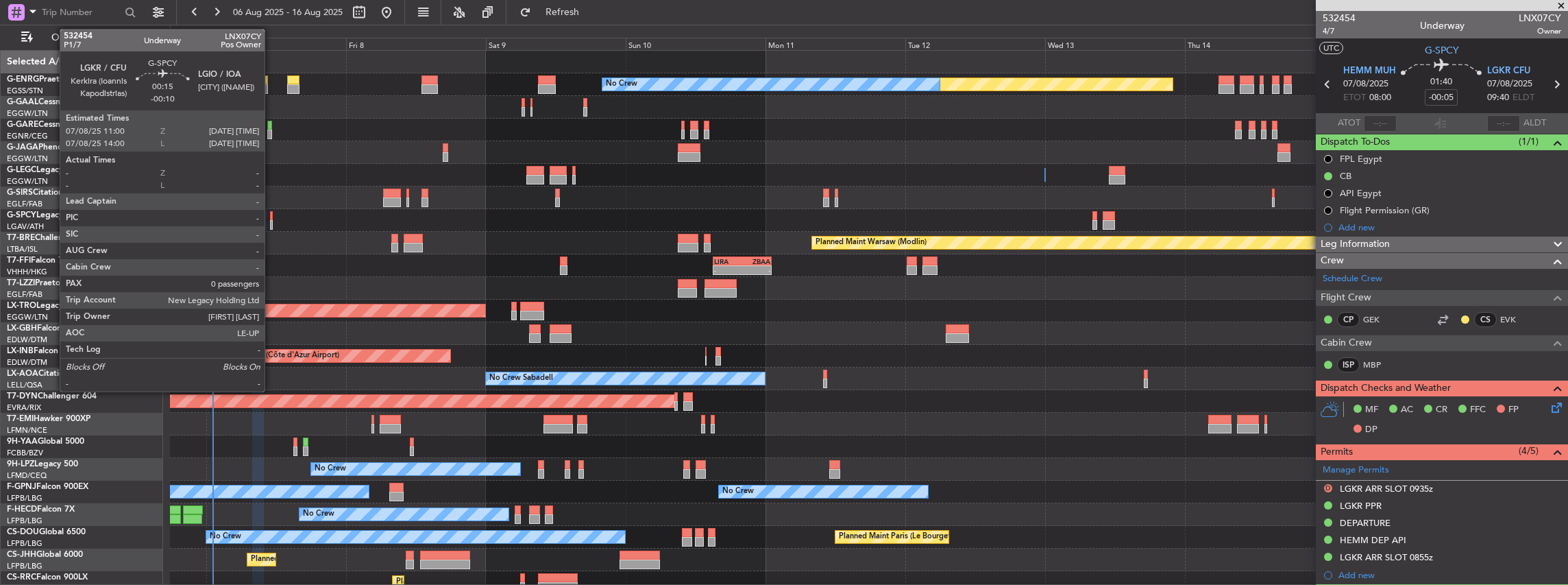 click 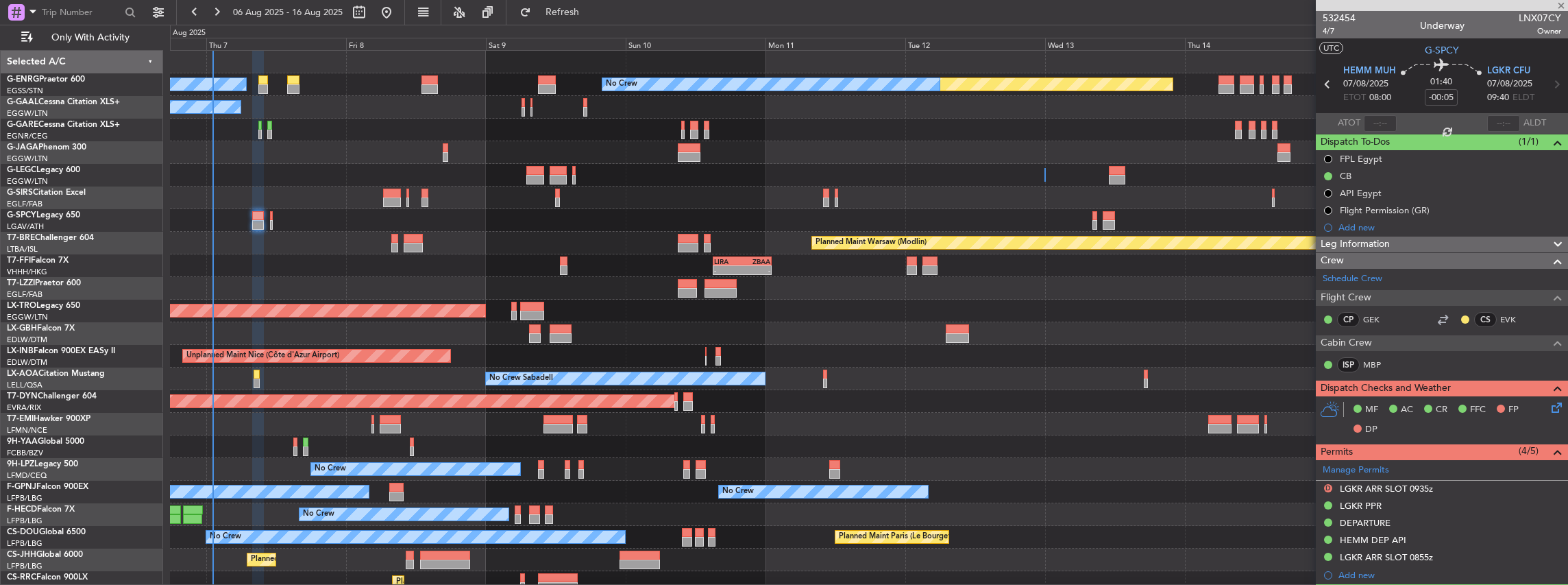 type on "-00:10" 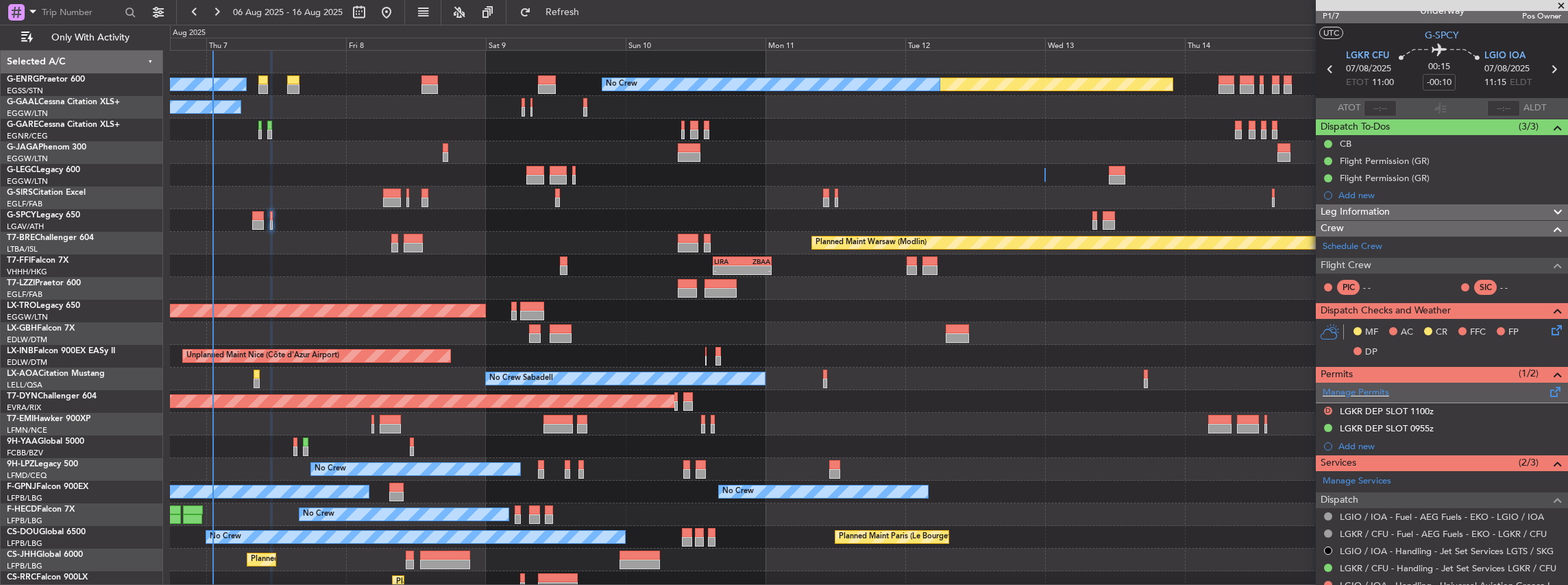 scroll, scrollTop: 0, scrollLeft: 0, axis: both 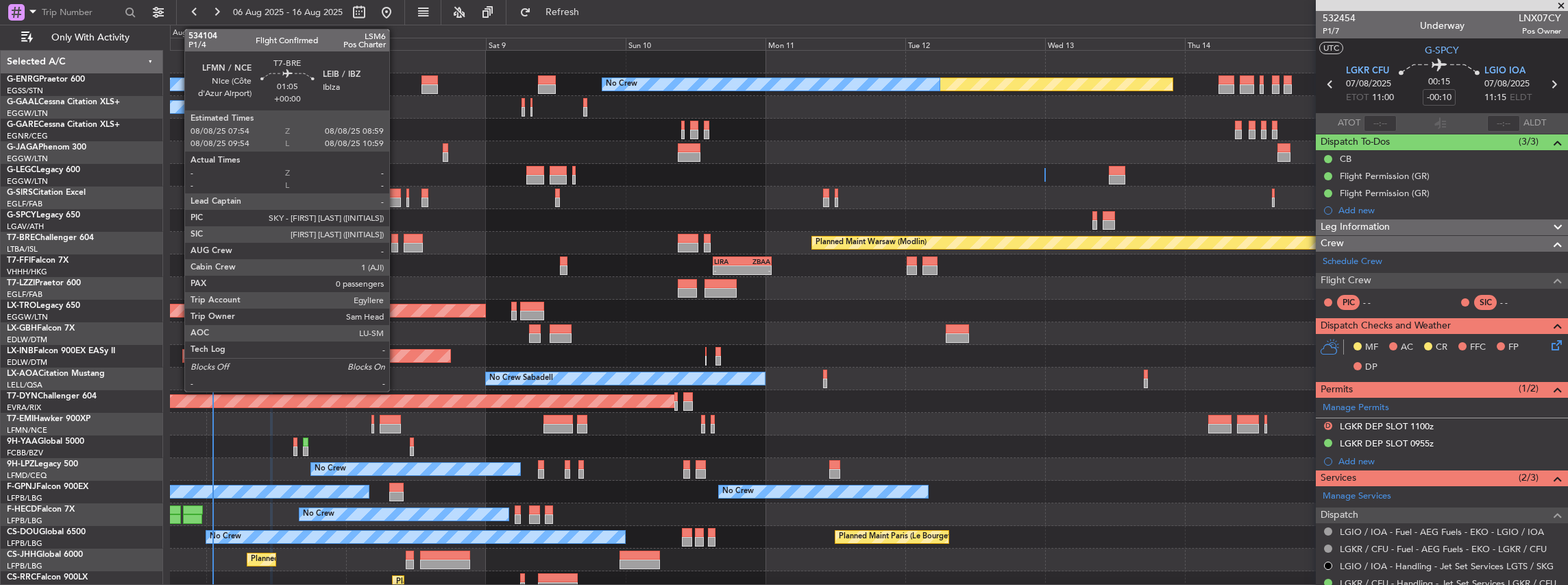click 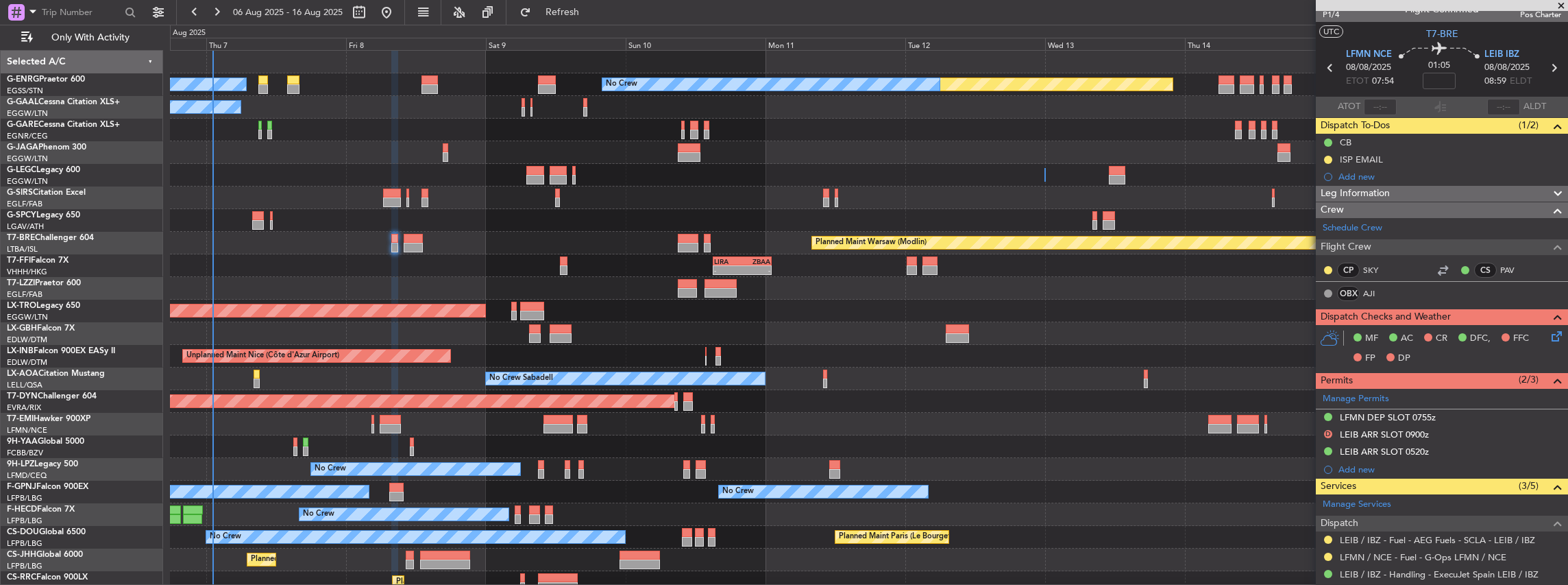 scroll, scrollTop: 0, scrollLeft: 0, axis: both 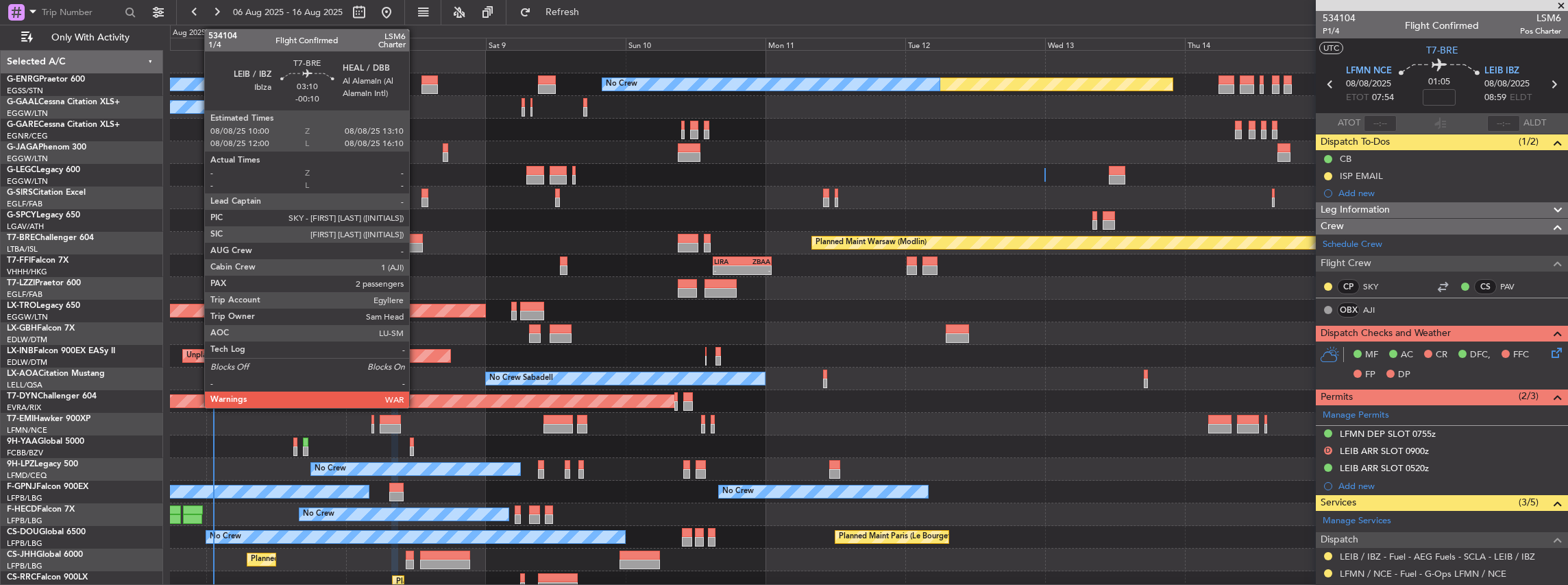 click 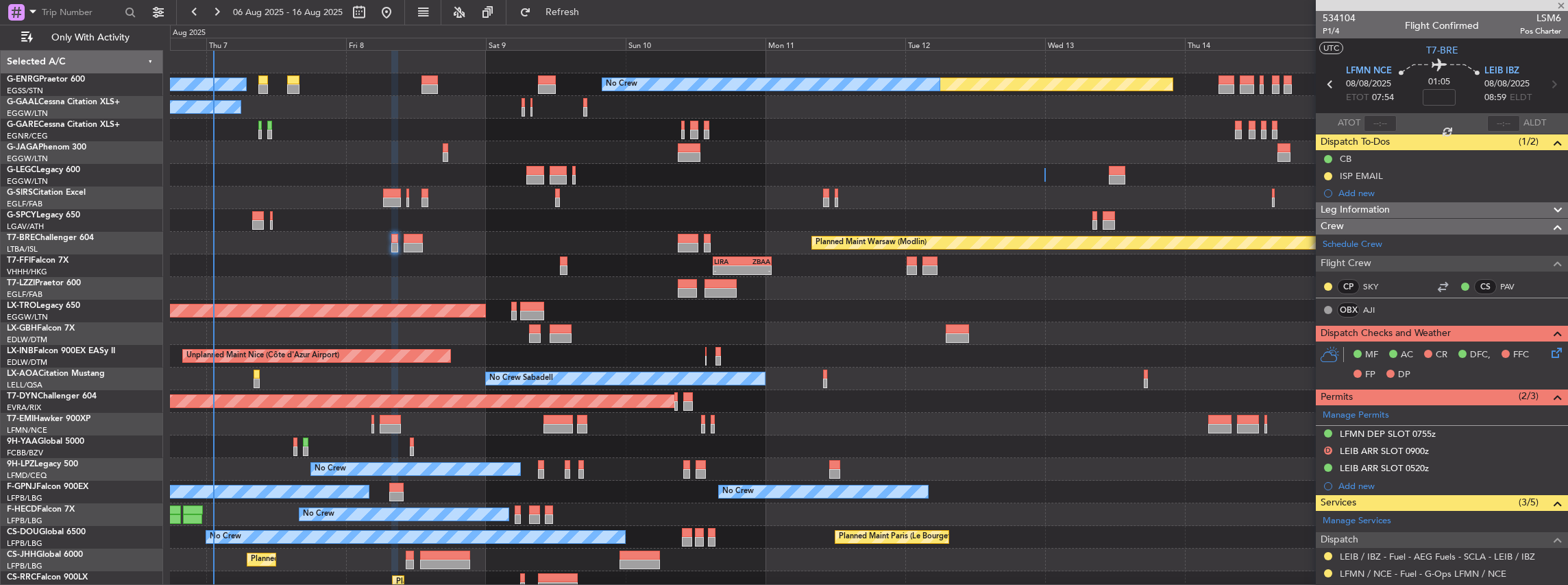 type on "-00:10" 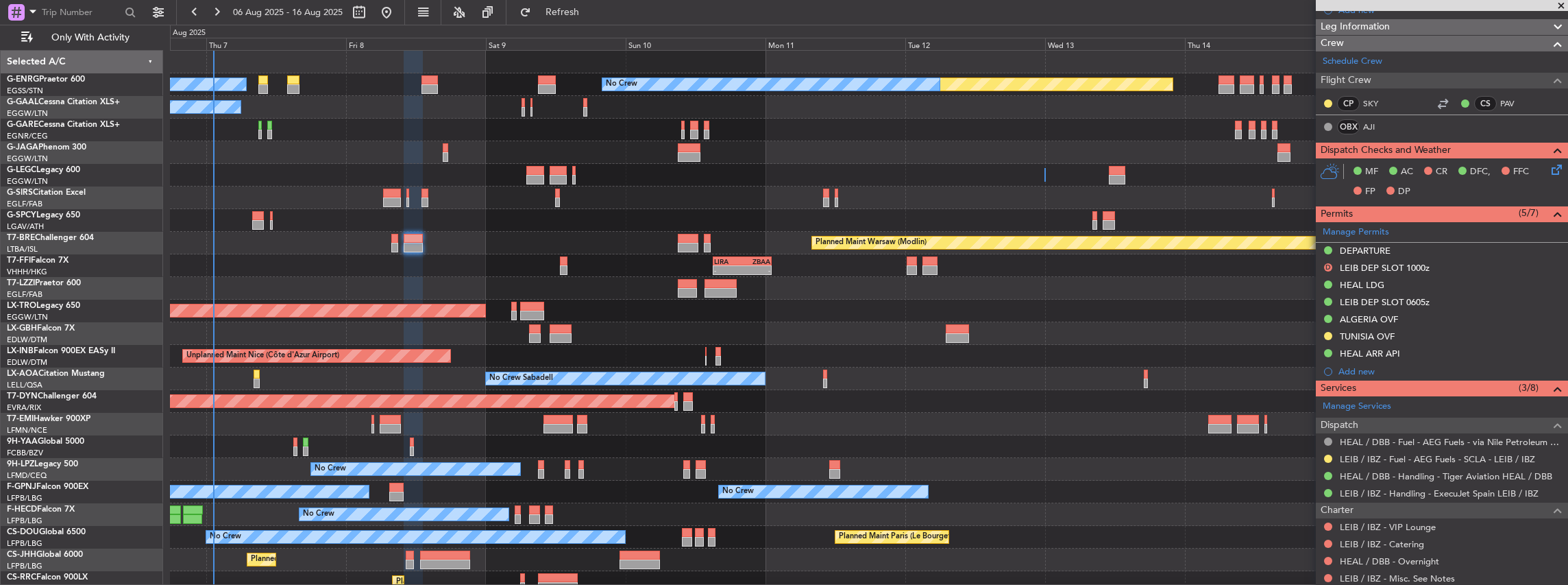 scroll, scrollTop: 320, scrollLeft: 0, axis: vertical 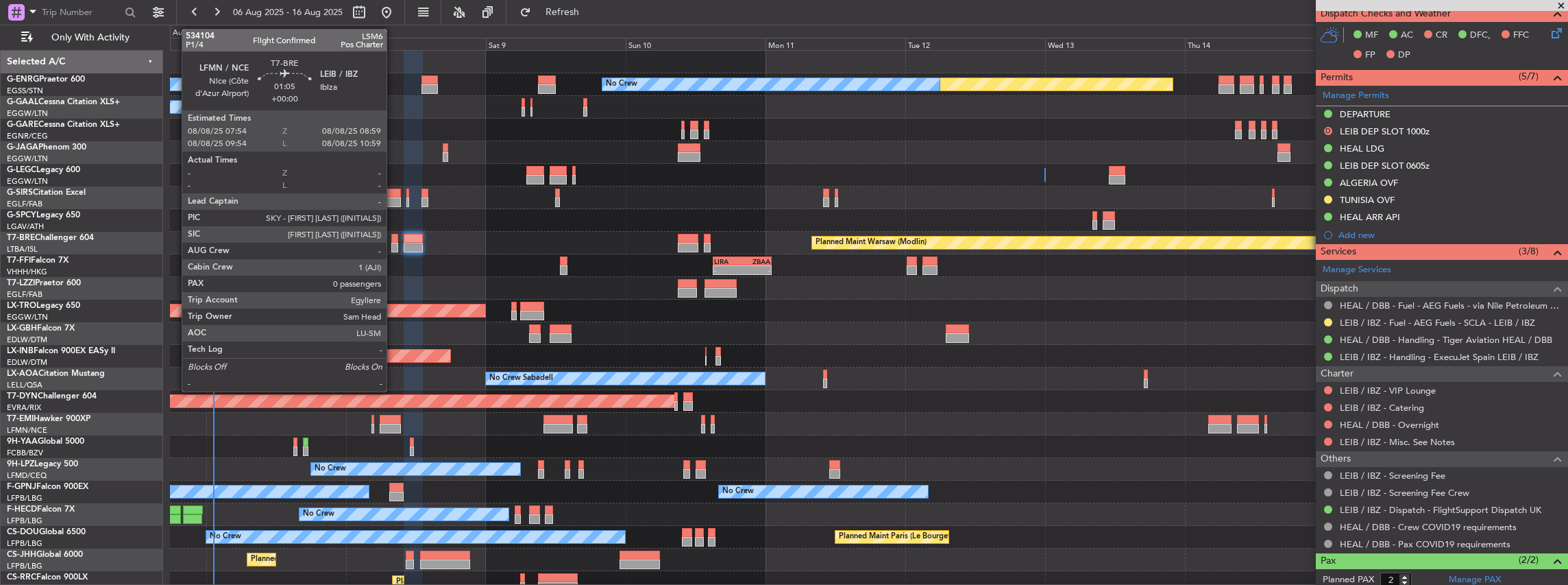 click 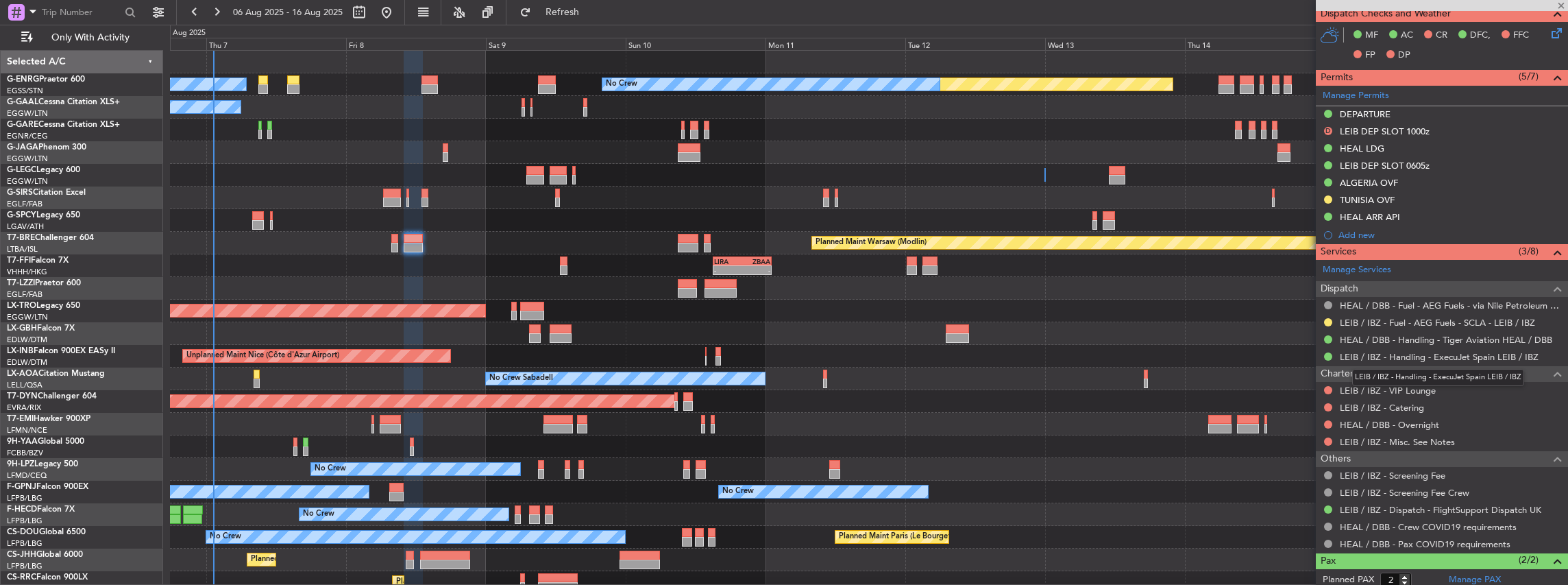 type 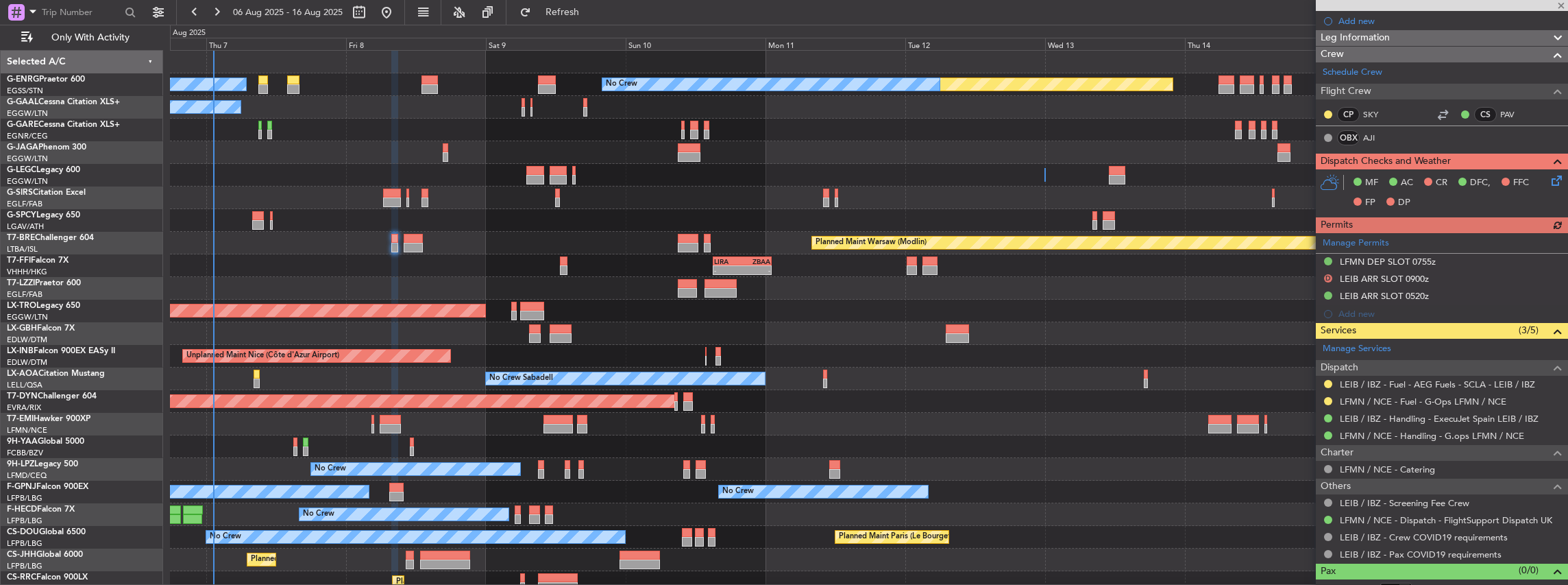 scroll, scrollTop: 184, scrollLeft: 0, axis: vertical 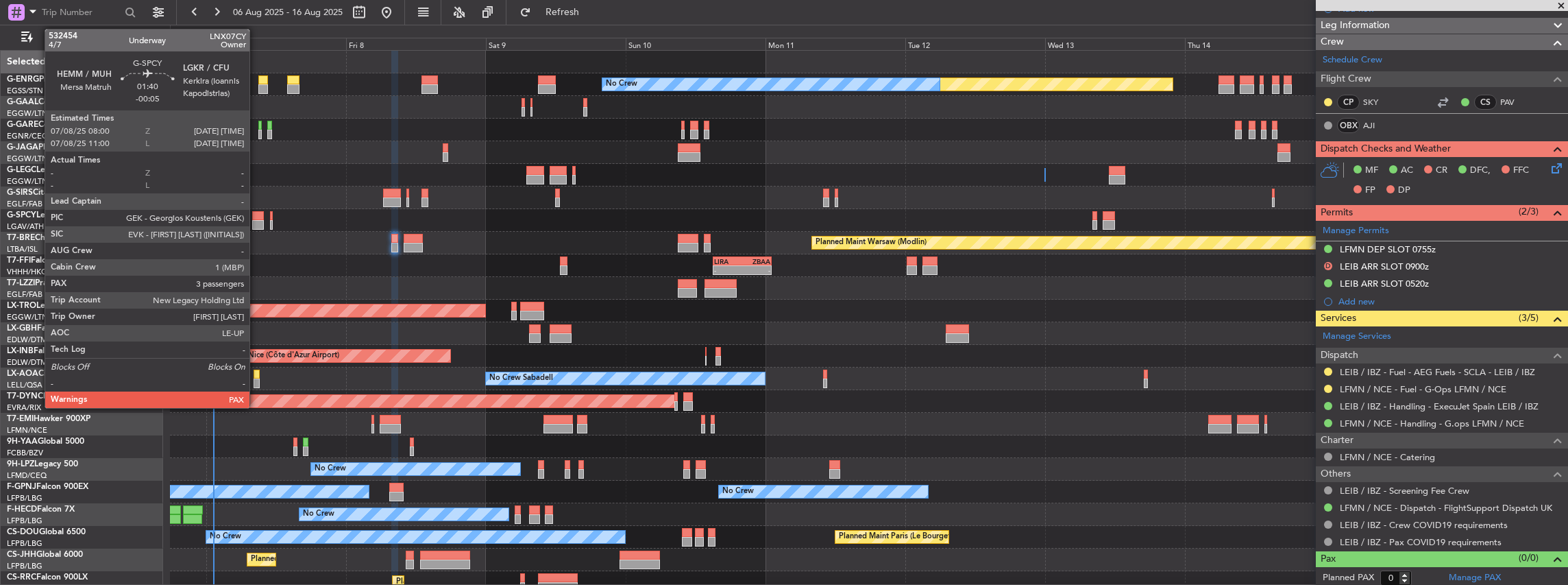 click 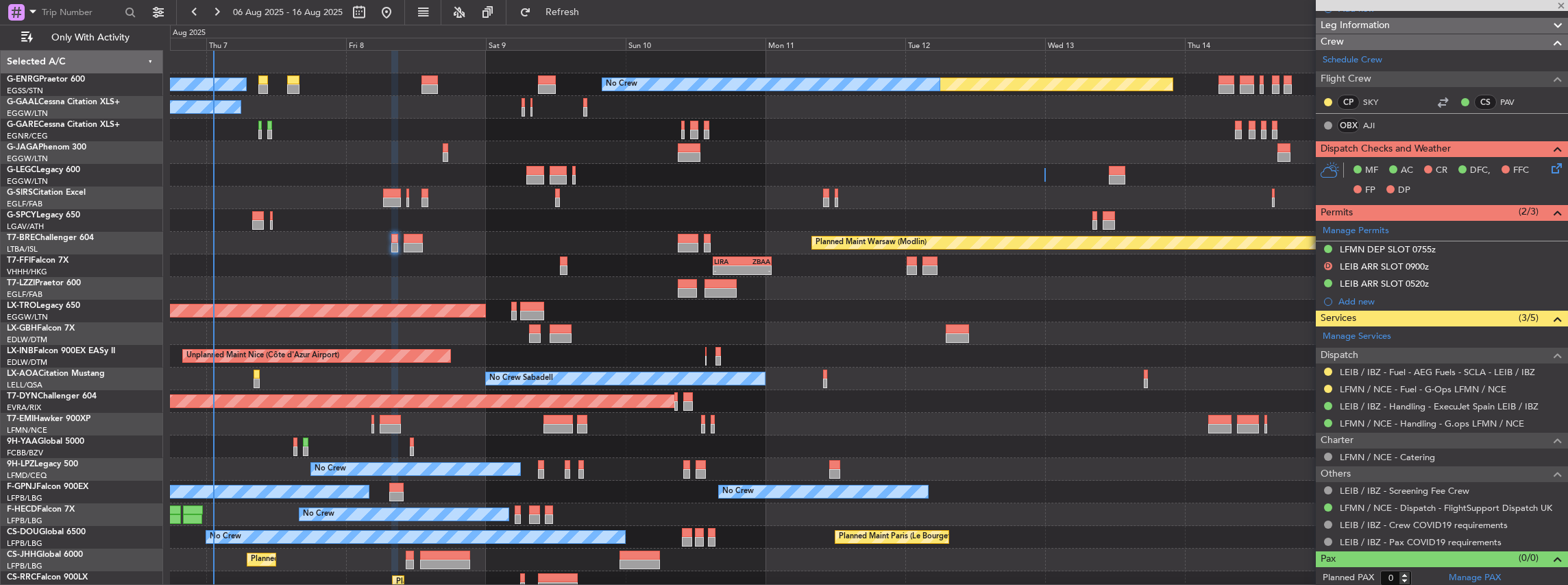 type on "-00:05" 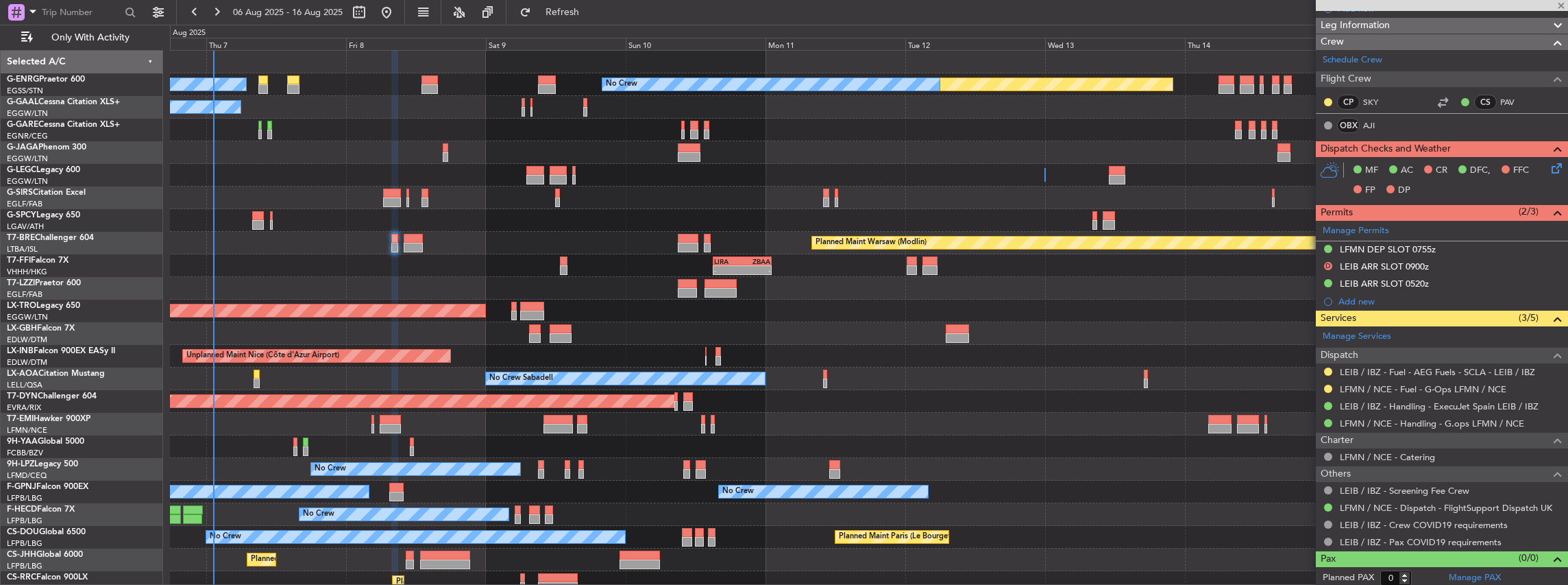 type on "3" 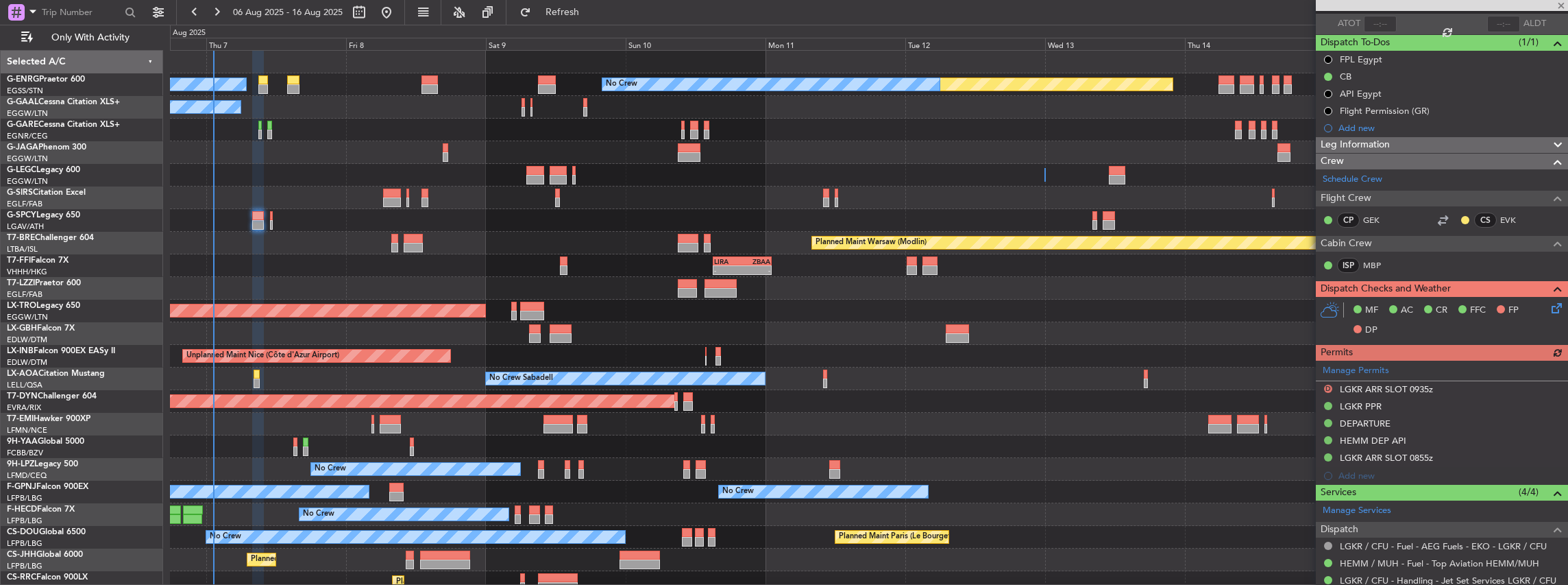 scroll, scrollTop: 182, scrollLeft: 0, axis: vertical 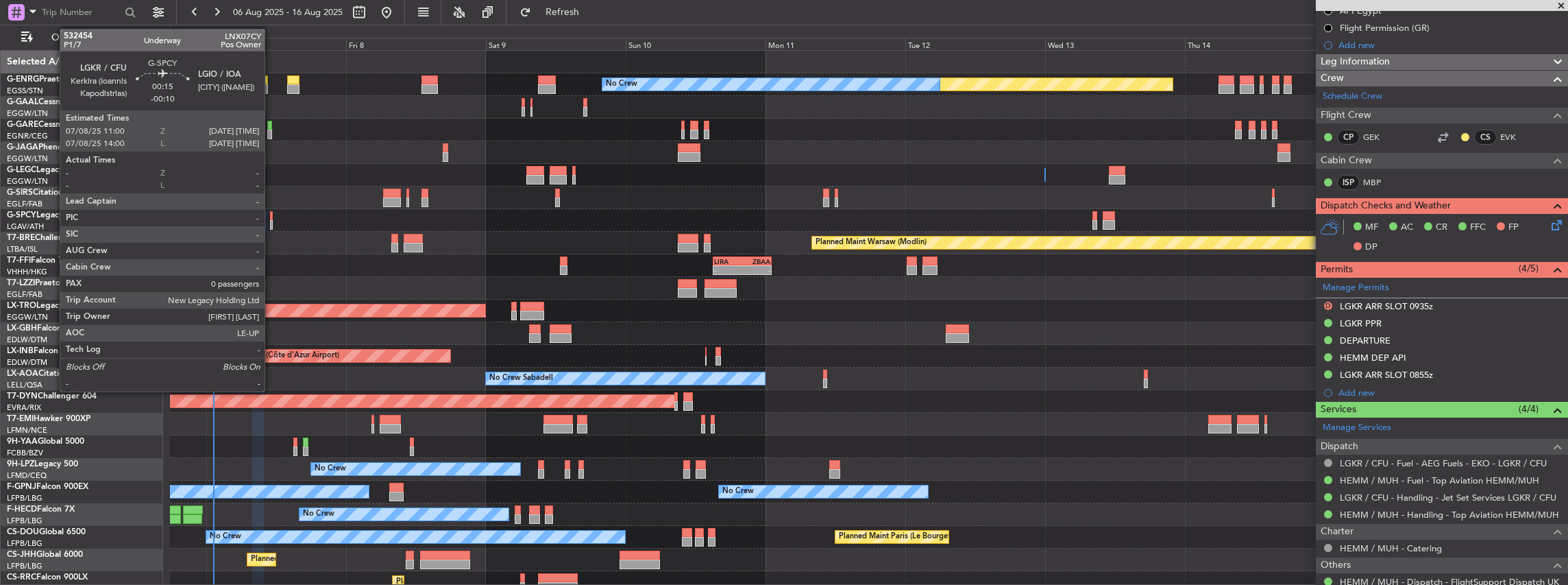click 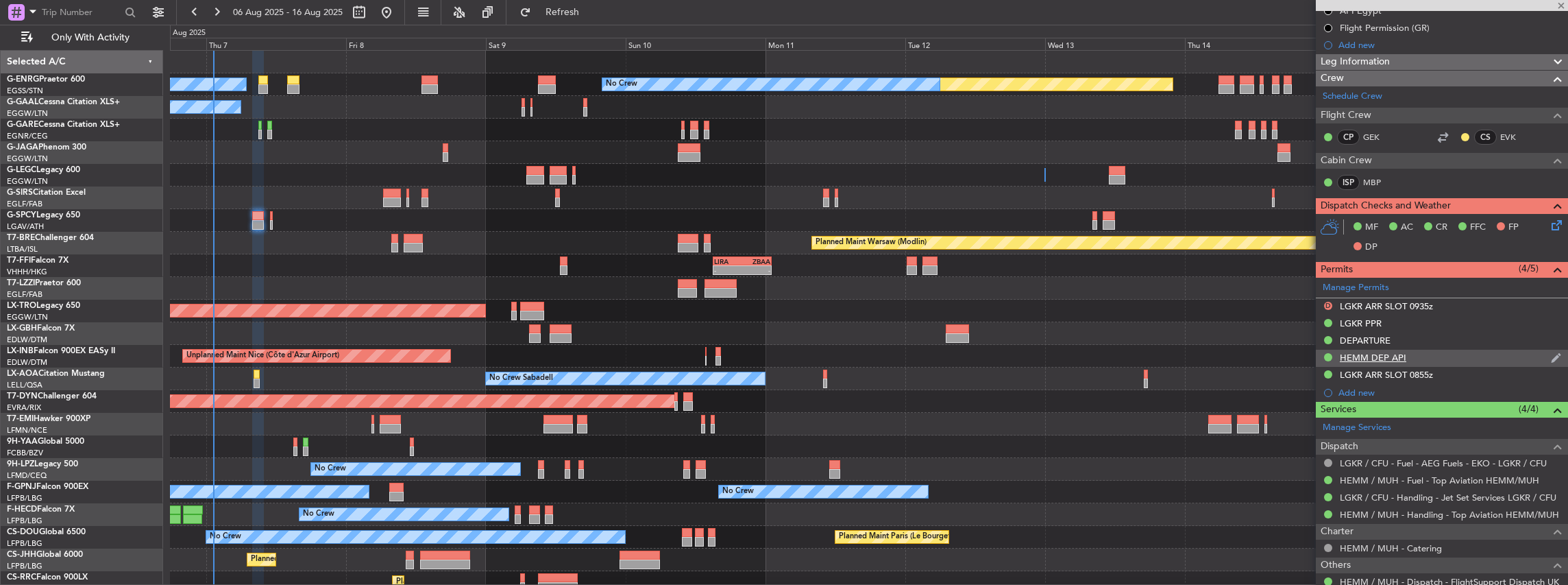 type on "-00:10" 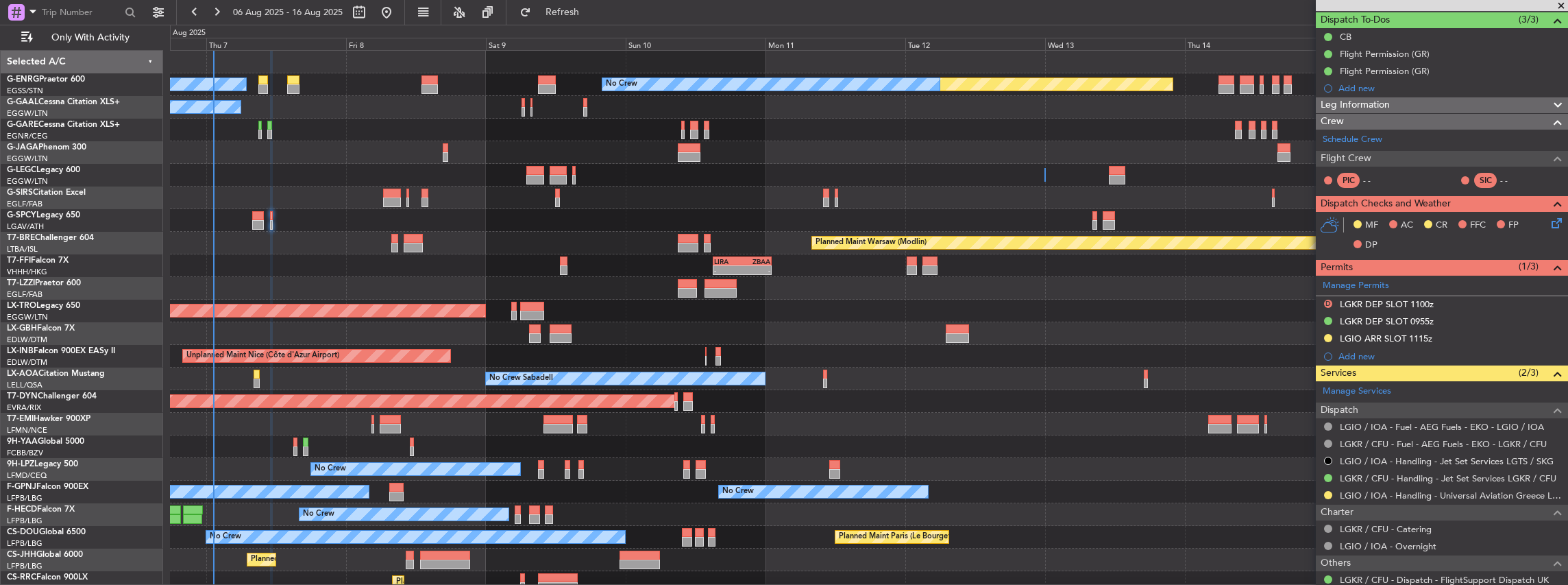 scroll, scrollTop: 137, scrollLeft: 0, axis: vertical 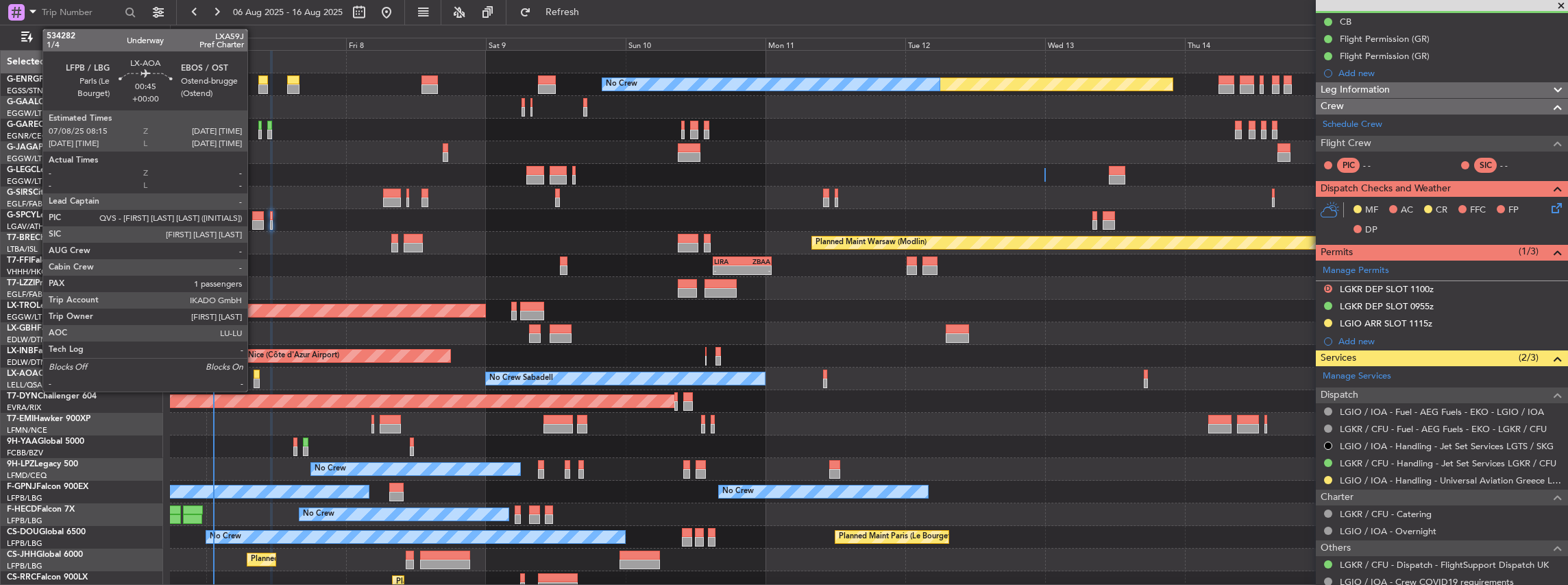 click 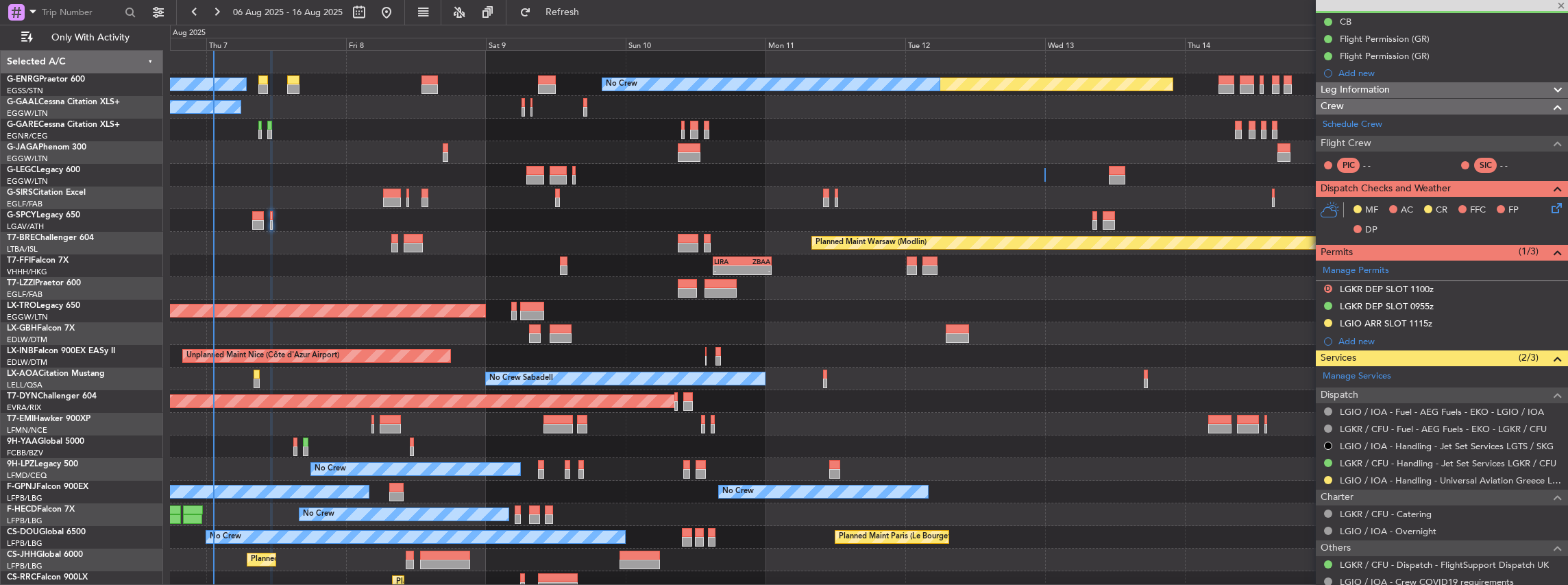type 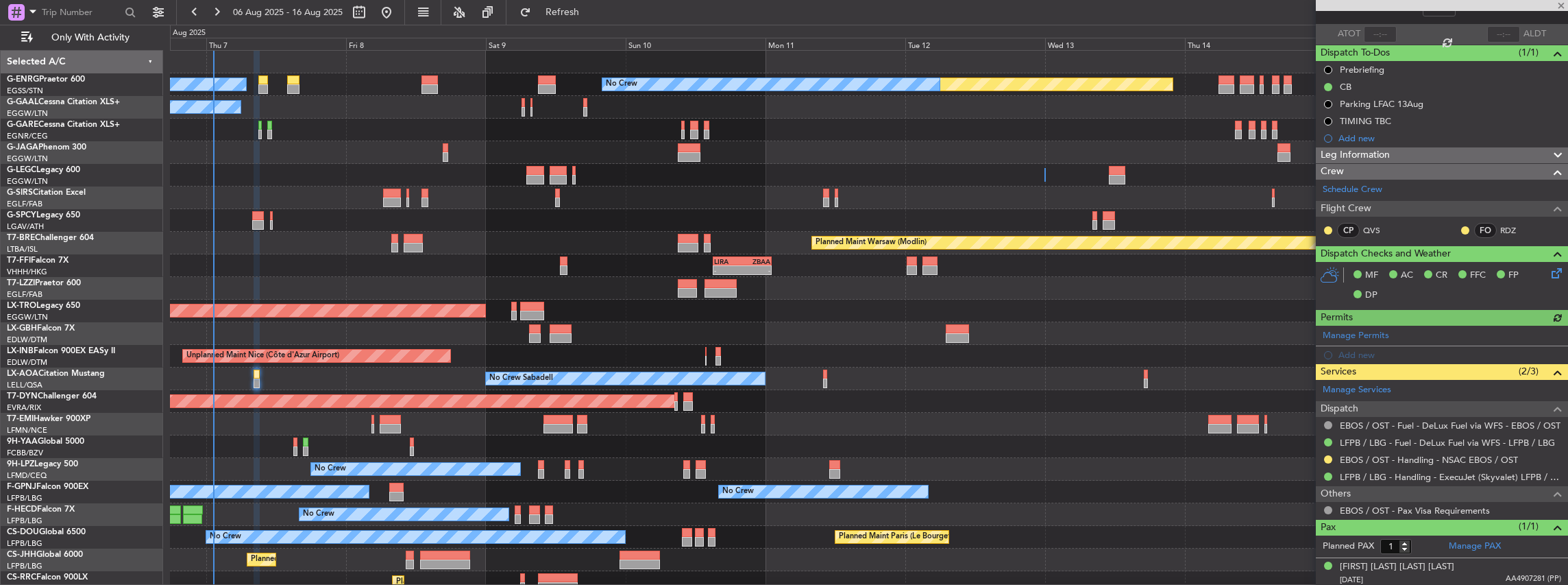 scroll, scrollTop: 0, scrollLeft: 0, axis: both 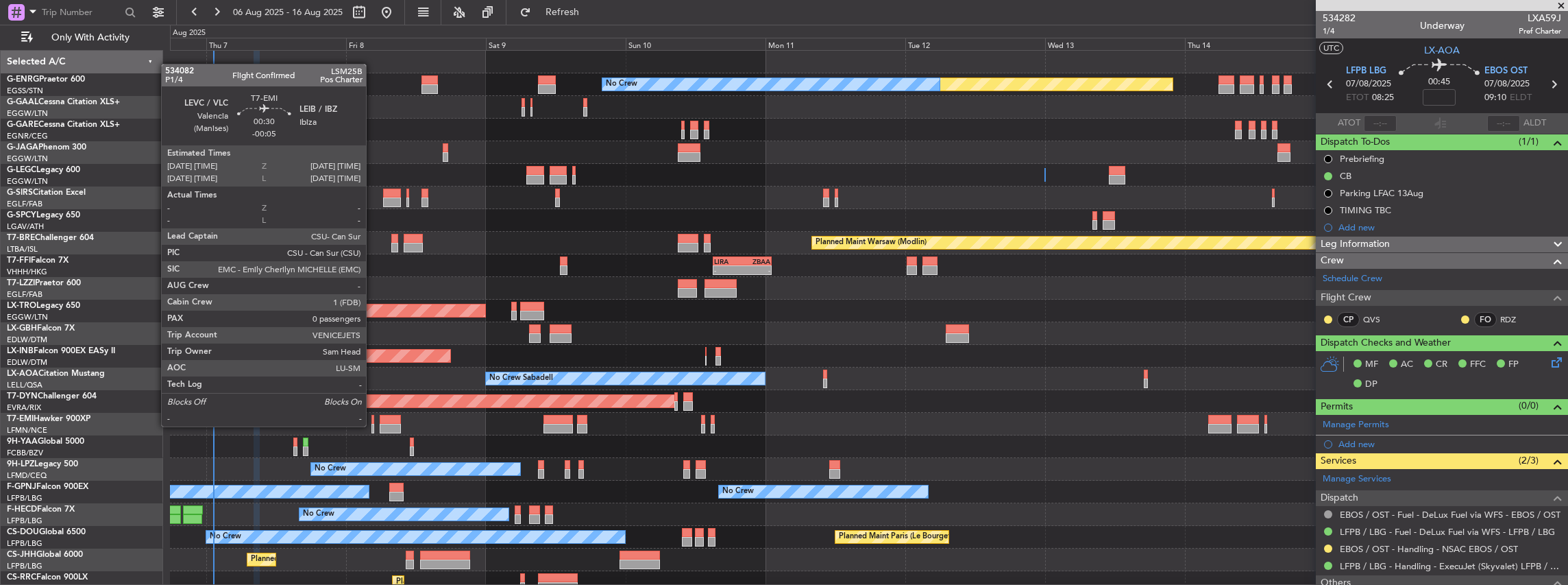 click 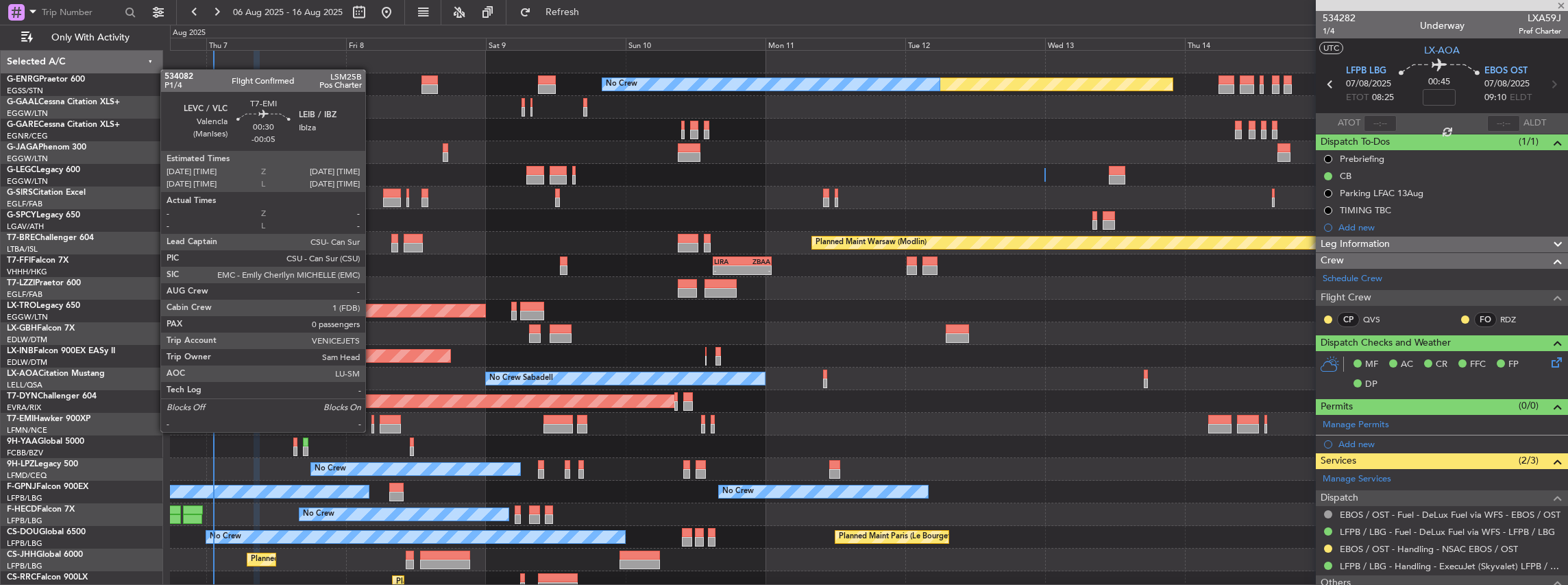 type on "-00:05" 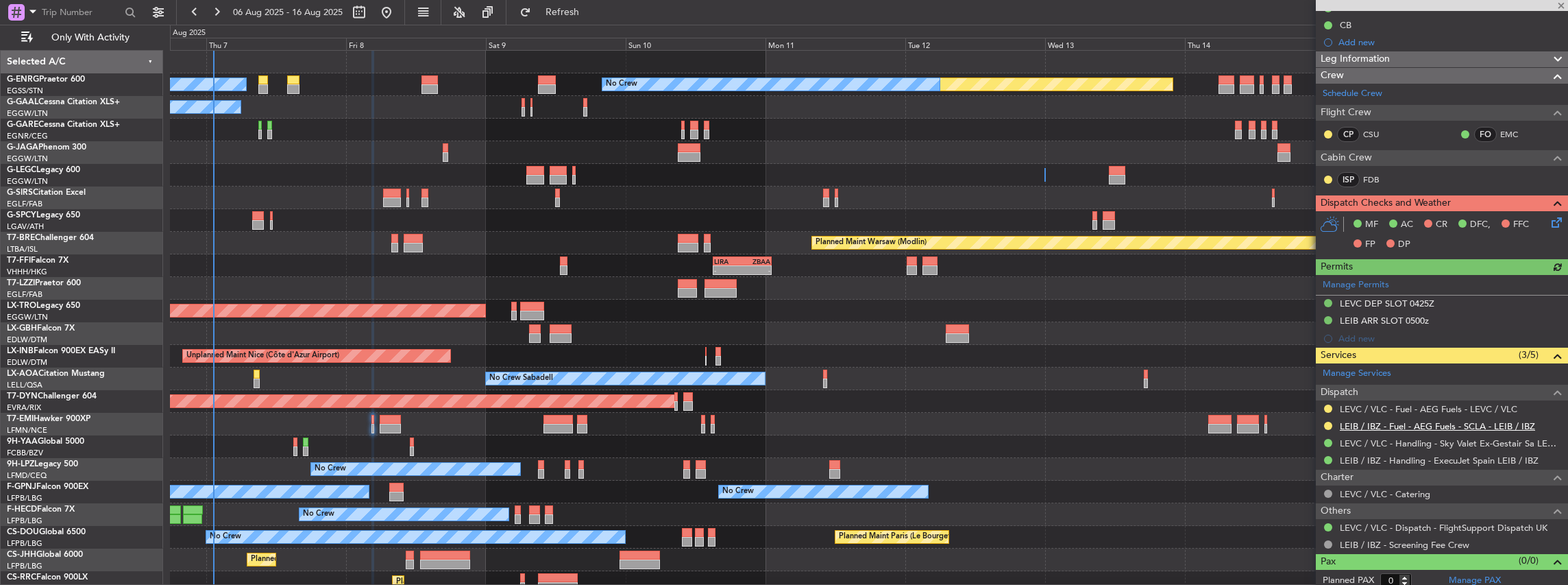 scroll, scrollTop: 154, scrollLeft: 0, axis: vertical 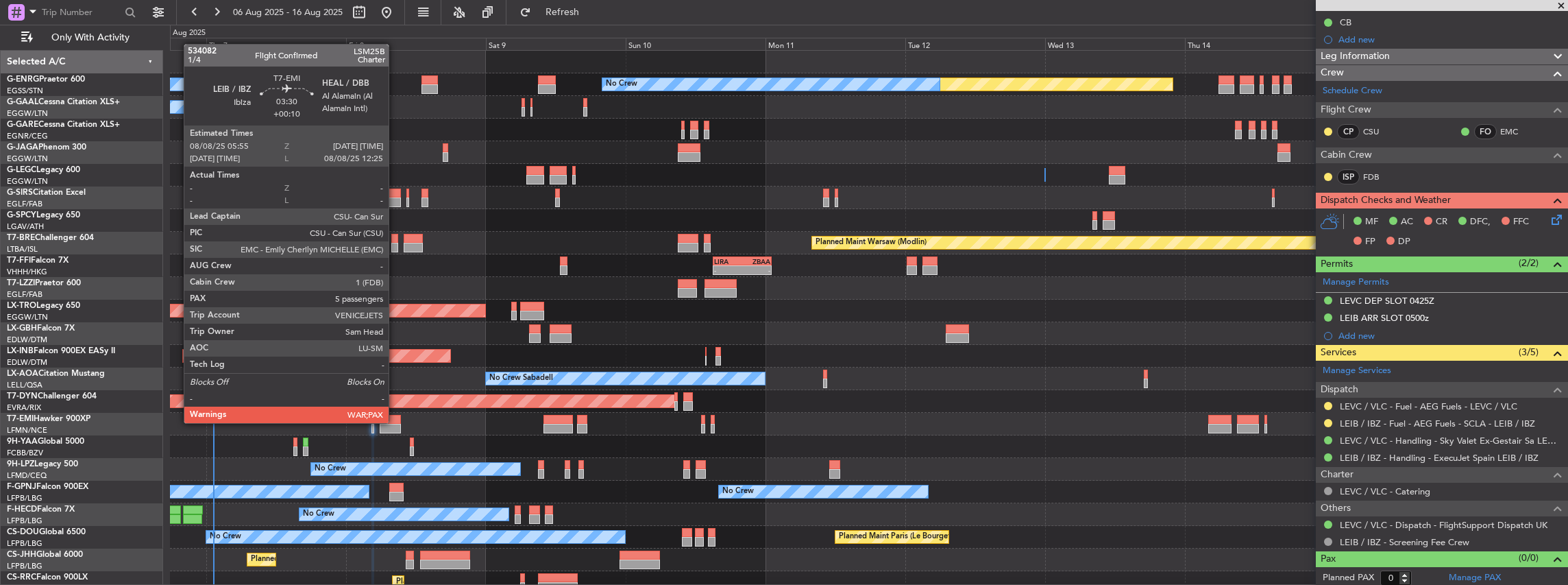 click 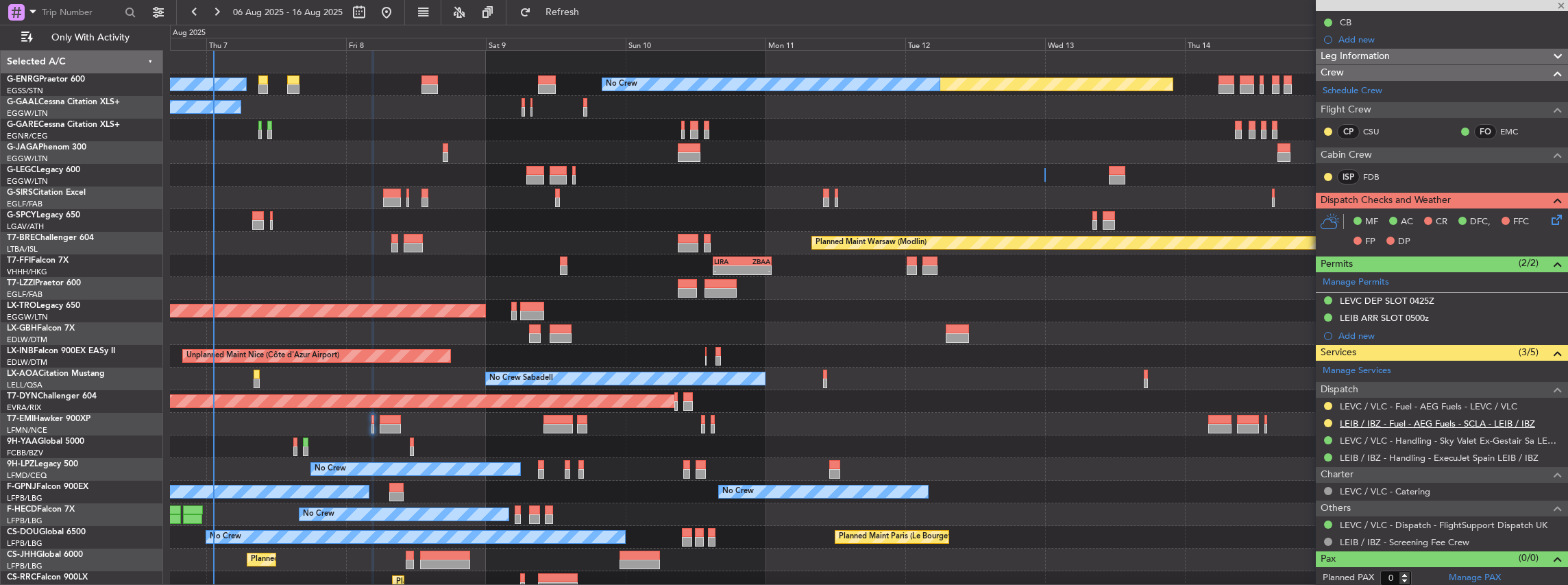 type on "+00:10" 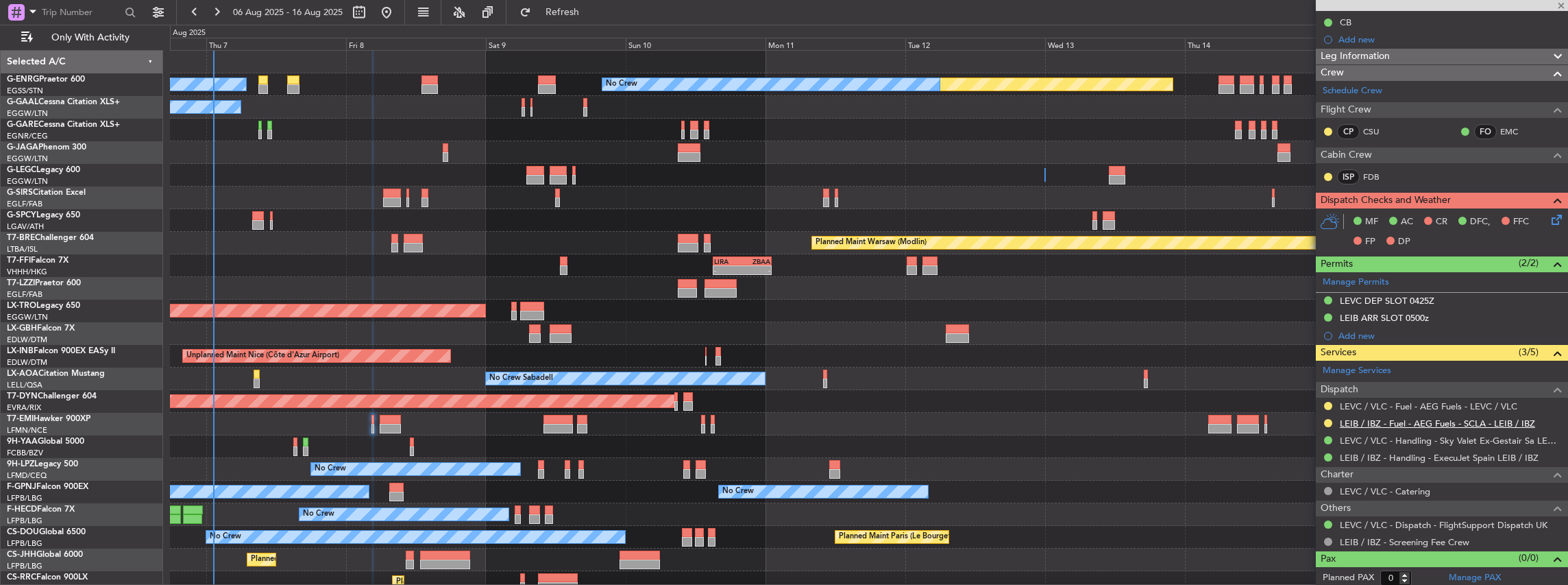 type on "5" 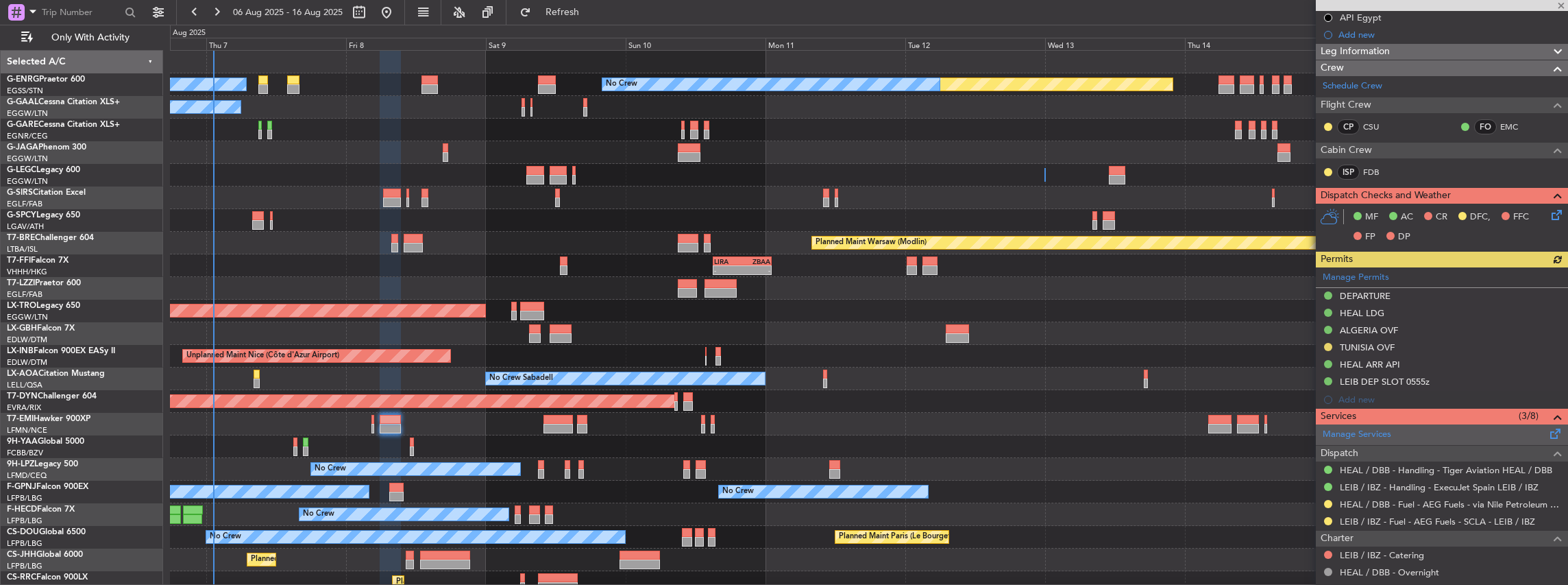 scroll, scrollTop: 182, scrollLeft: 0, axis: vertical 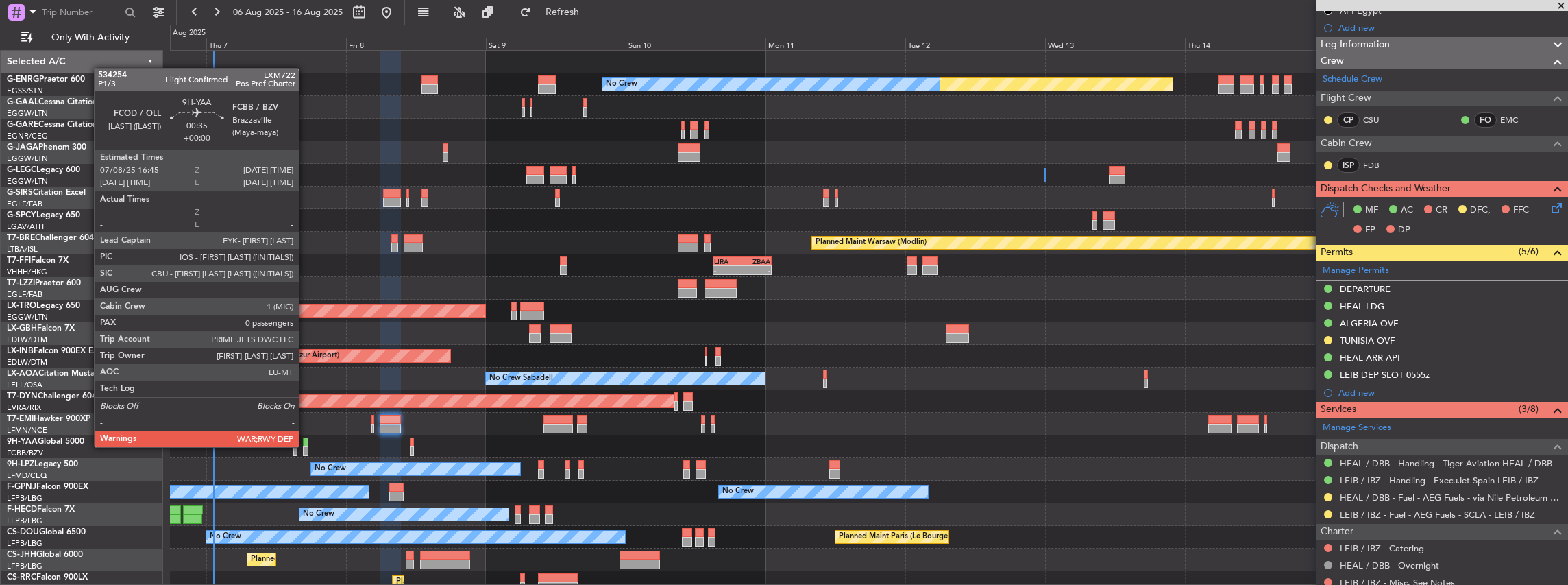 click 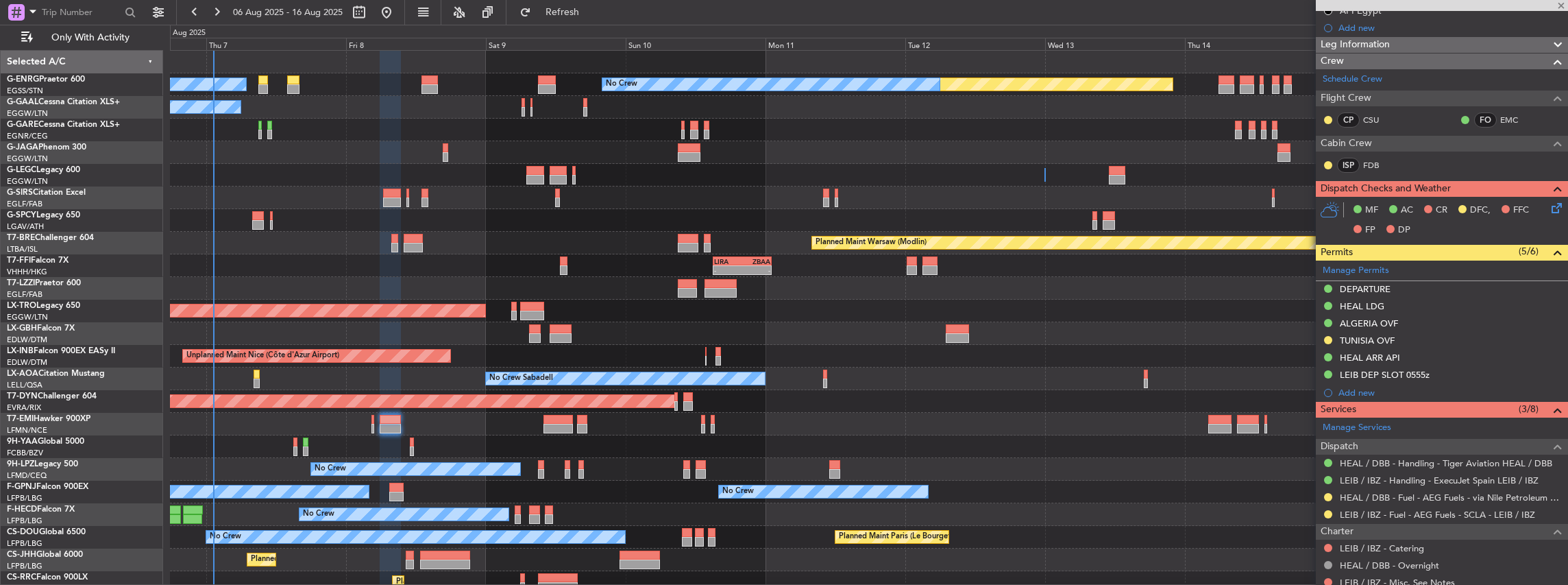 type 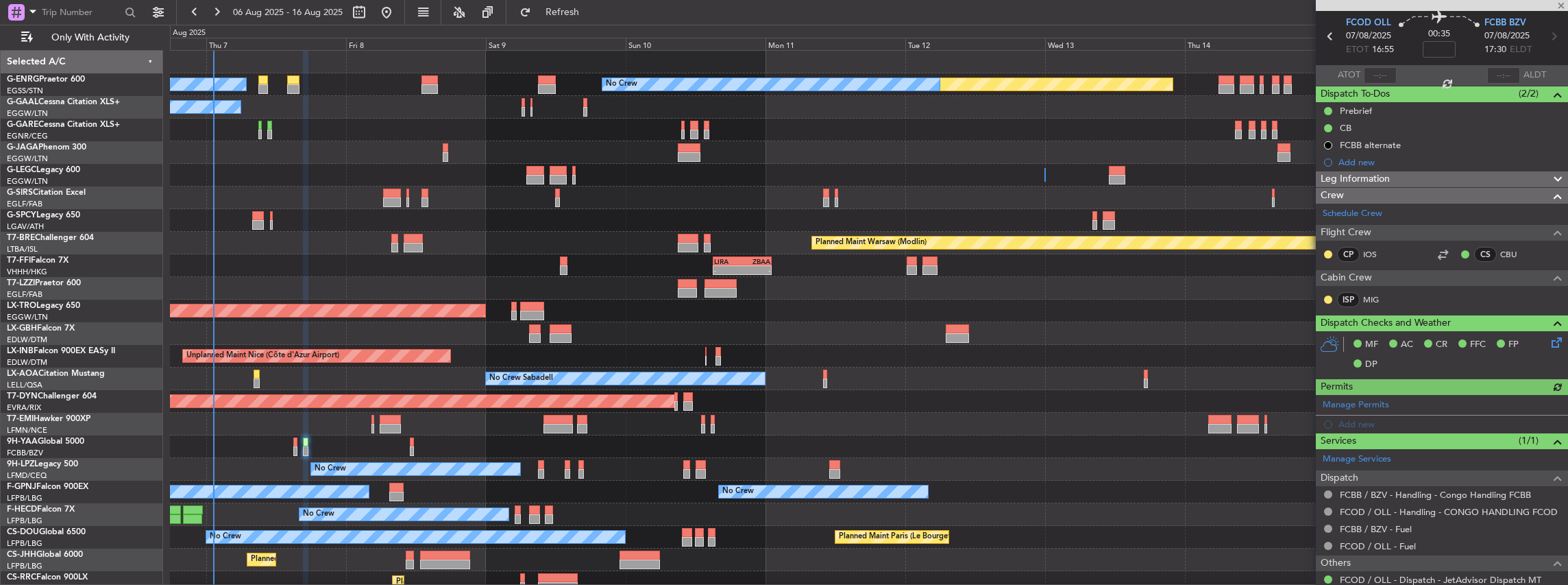 scroll, scrollTop: 86, scrollLeft: 0, axis: vertical 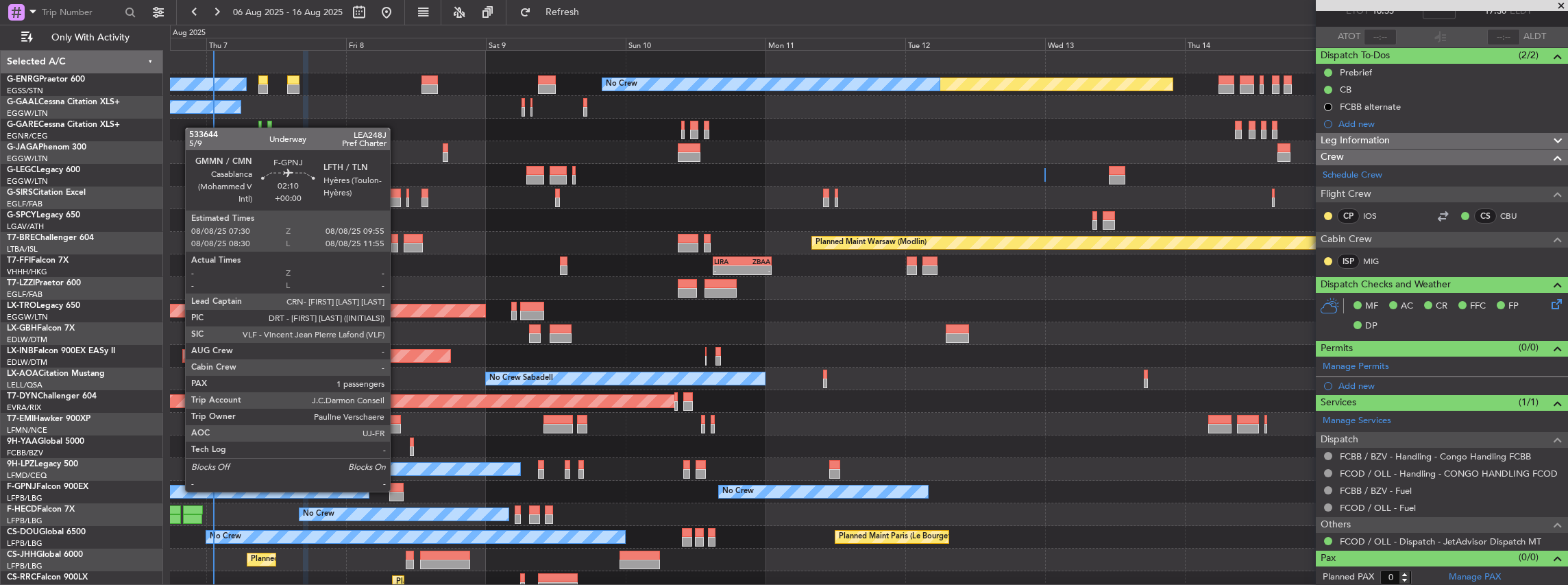 click 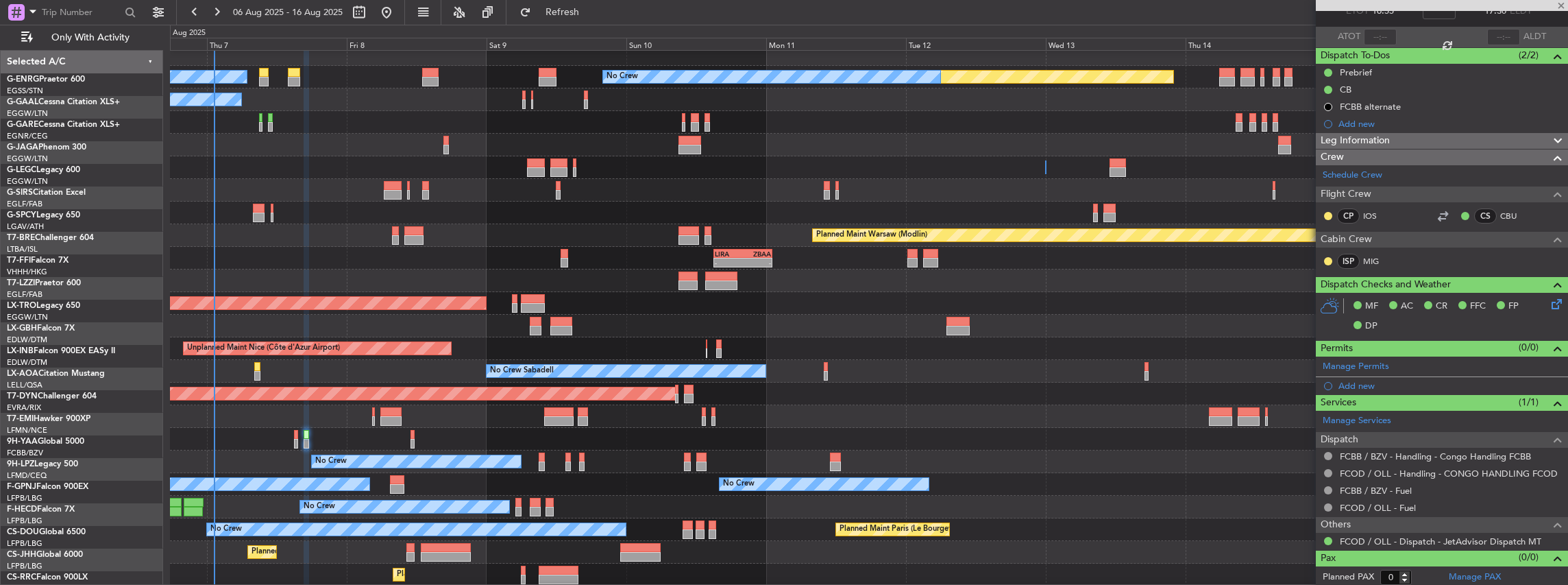 click on "Planned Maint [CITY] ([CITY])
No Crew
No Crew
No Crew
A/CUnavailable [CITY] ([CITY])
Planned Maint [CITY] ([CITY])
A/CUnavailable
Planned Maint [CITY] ([CITY])
Planned Maint [CITY] ([CITY])
A/CUnavailable
-
-
VHHH
[TIME] Z
LTFE
[TIME] Z
Planned Maint [CITY] ([CITY])
Planned Maint
Unplanned Maint [CITY] ([CITY])
No Crew [CITY]
No Crew [CITY]
AOG Maint [CITY] ([CITY])
Planned Maint [CITY]
A/CUnavailable" 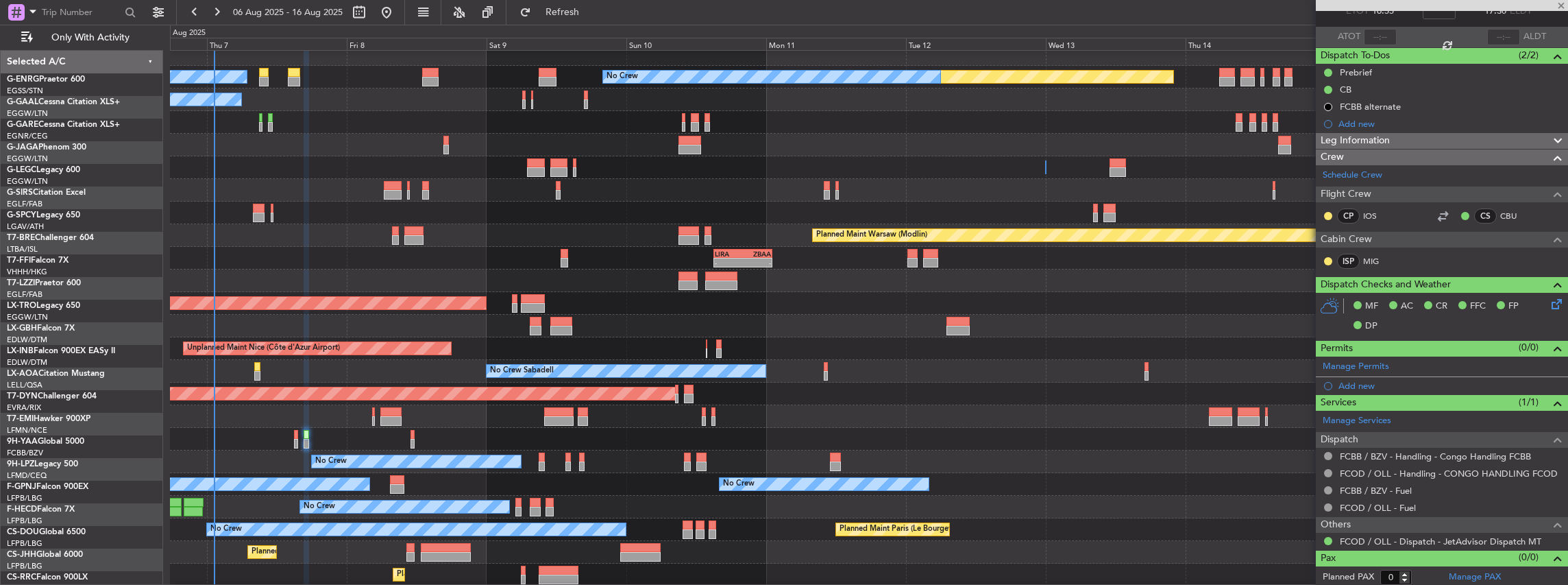 type on "1" 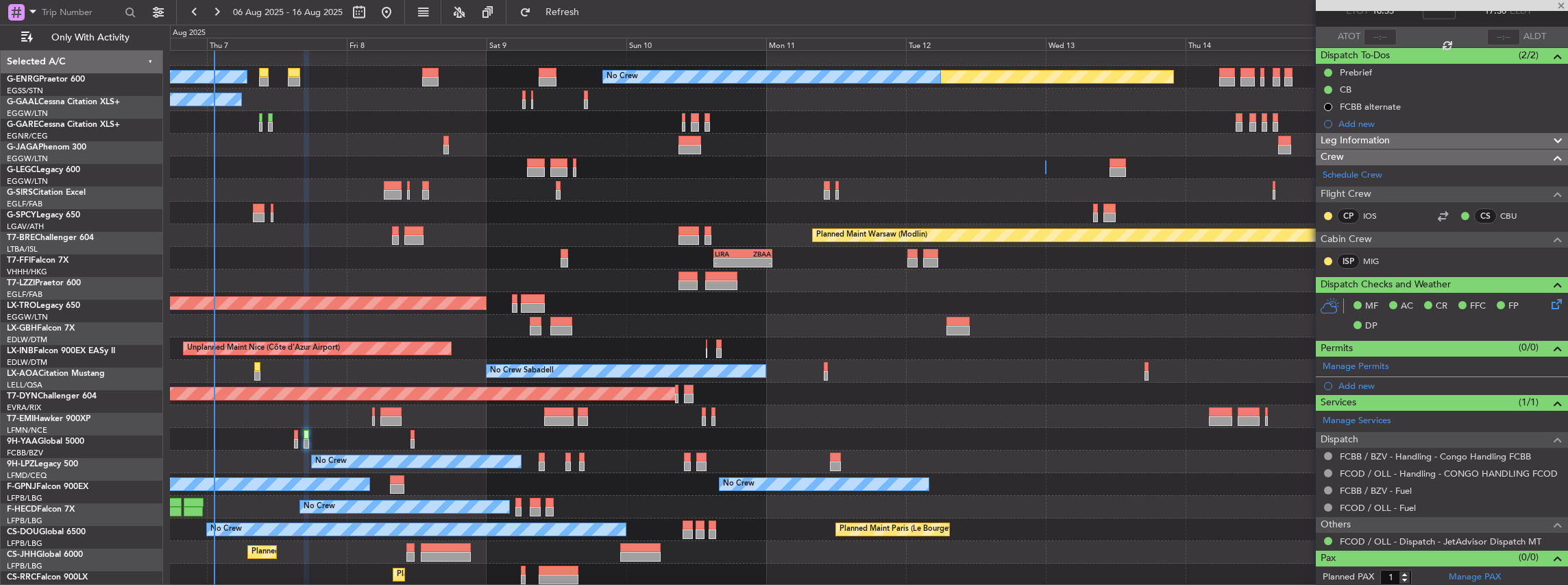 scroll, scrollTop: 8, scrollLeft: 0, axis: vertical 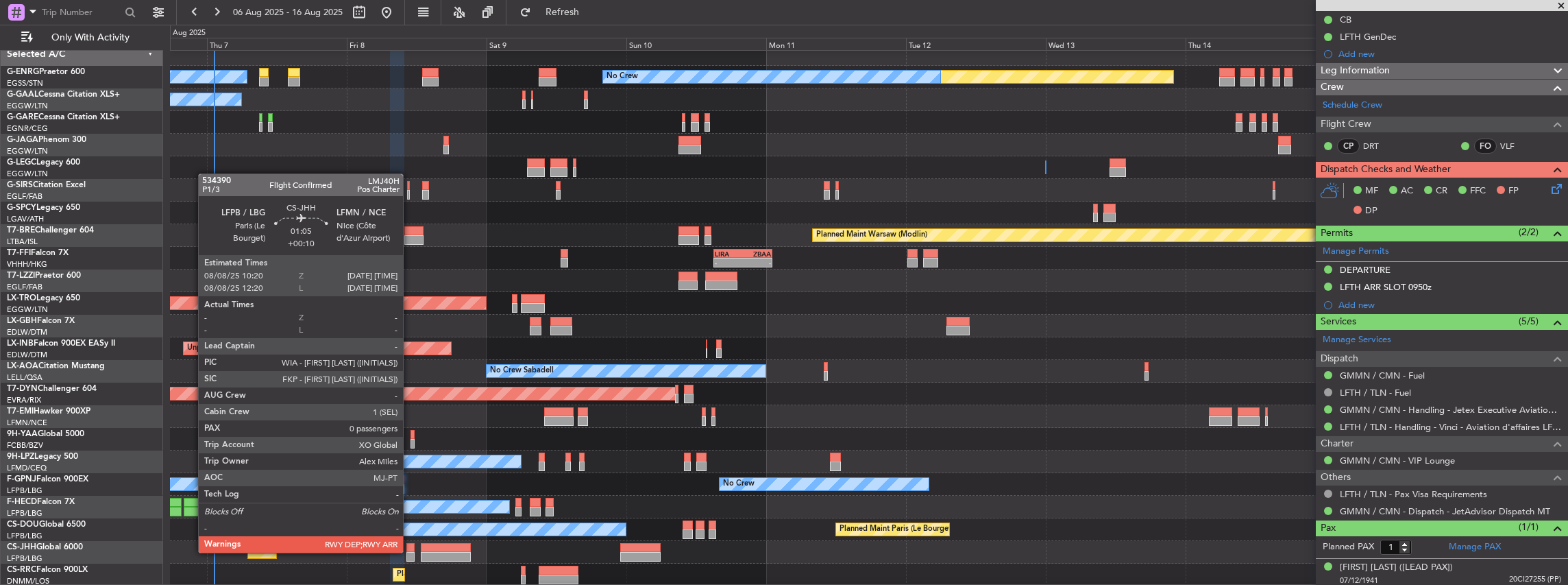 click 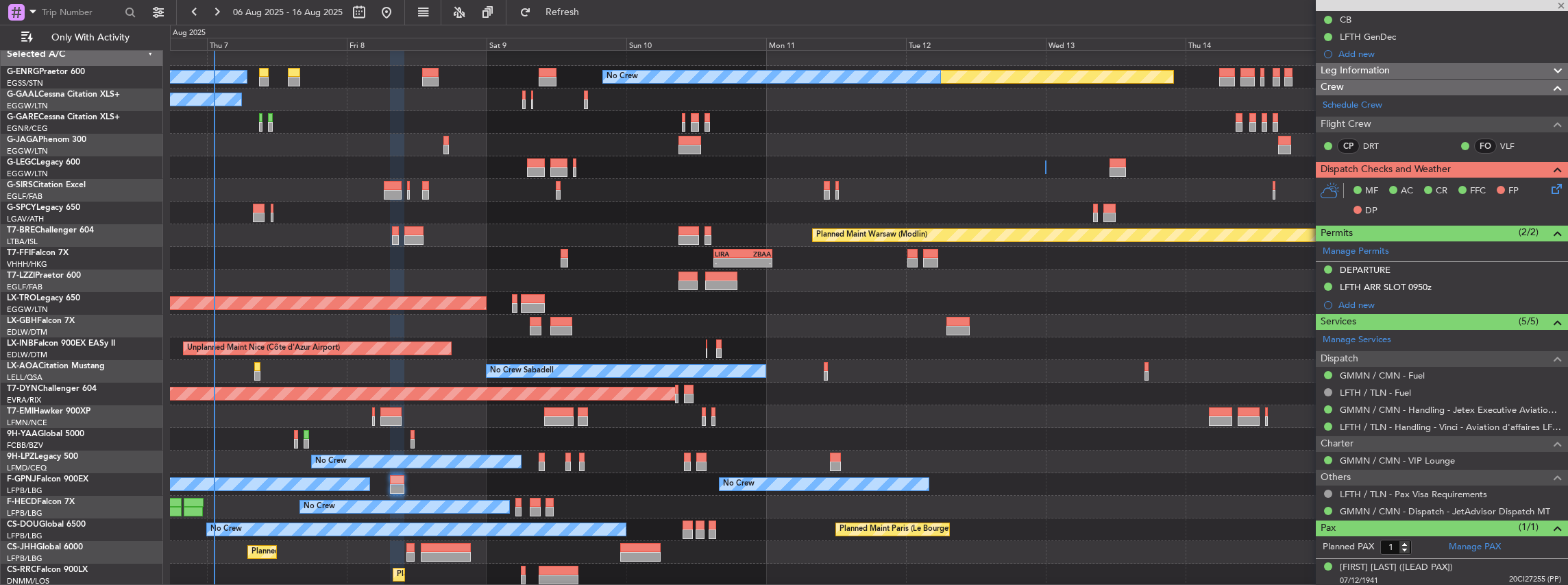 type on "+00:10" 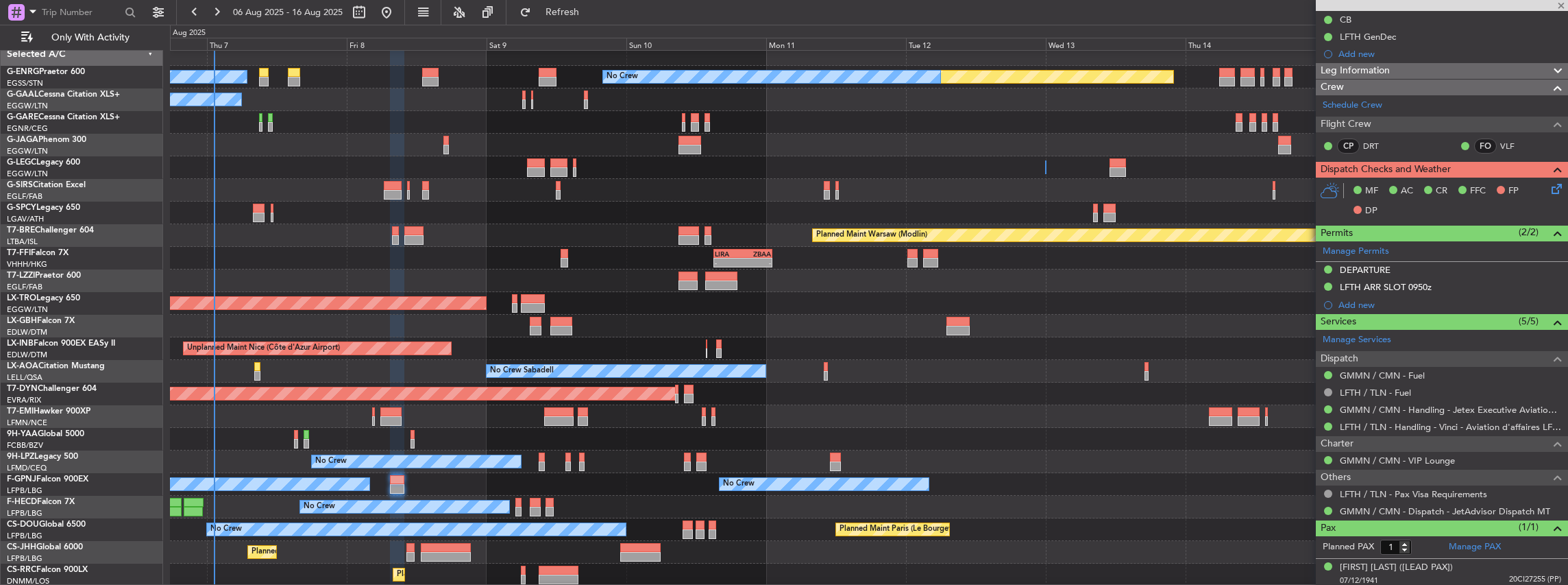 type on "0" 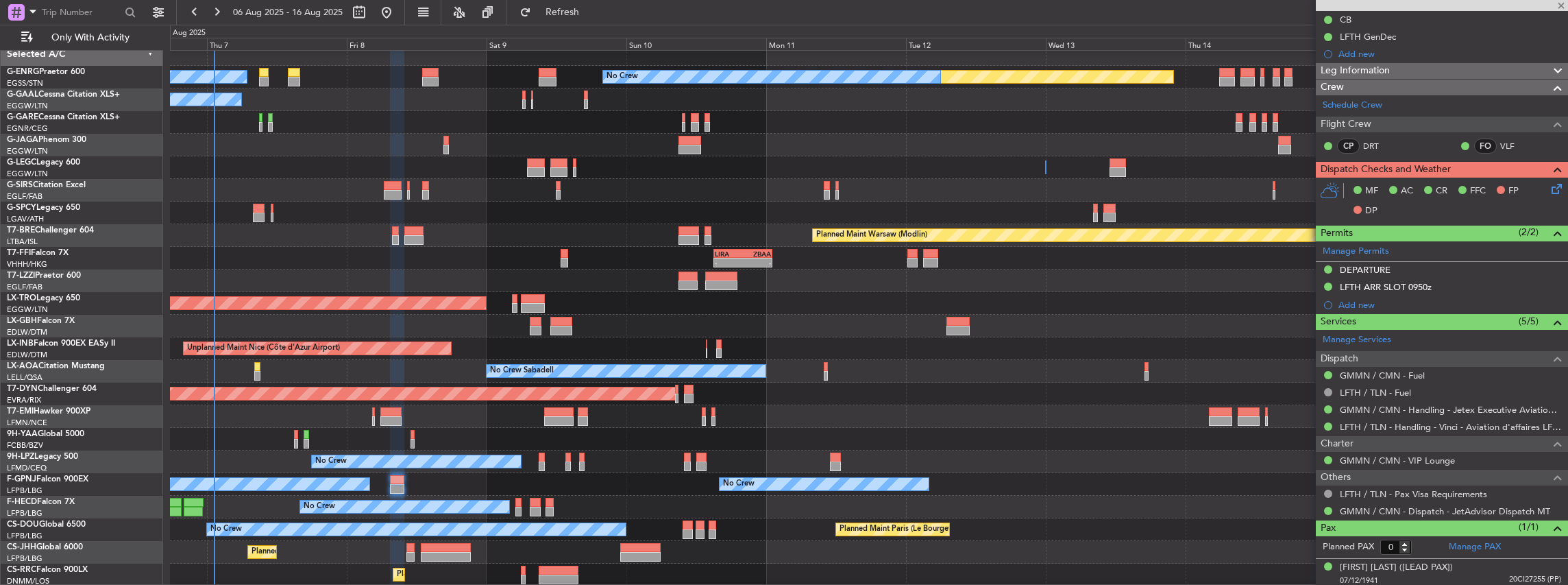 scroll, scrollTop: 0, scrollLeft: 0, axis: both 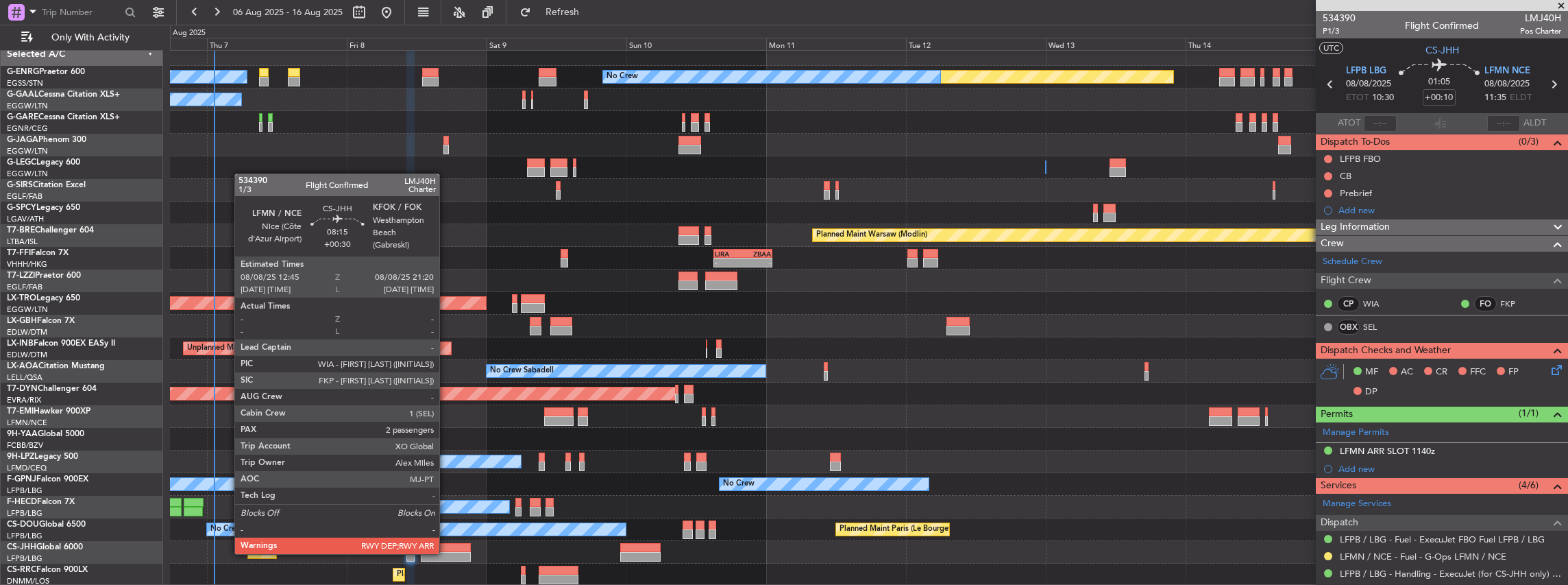 click 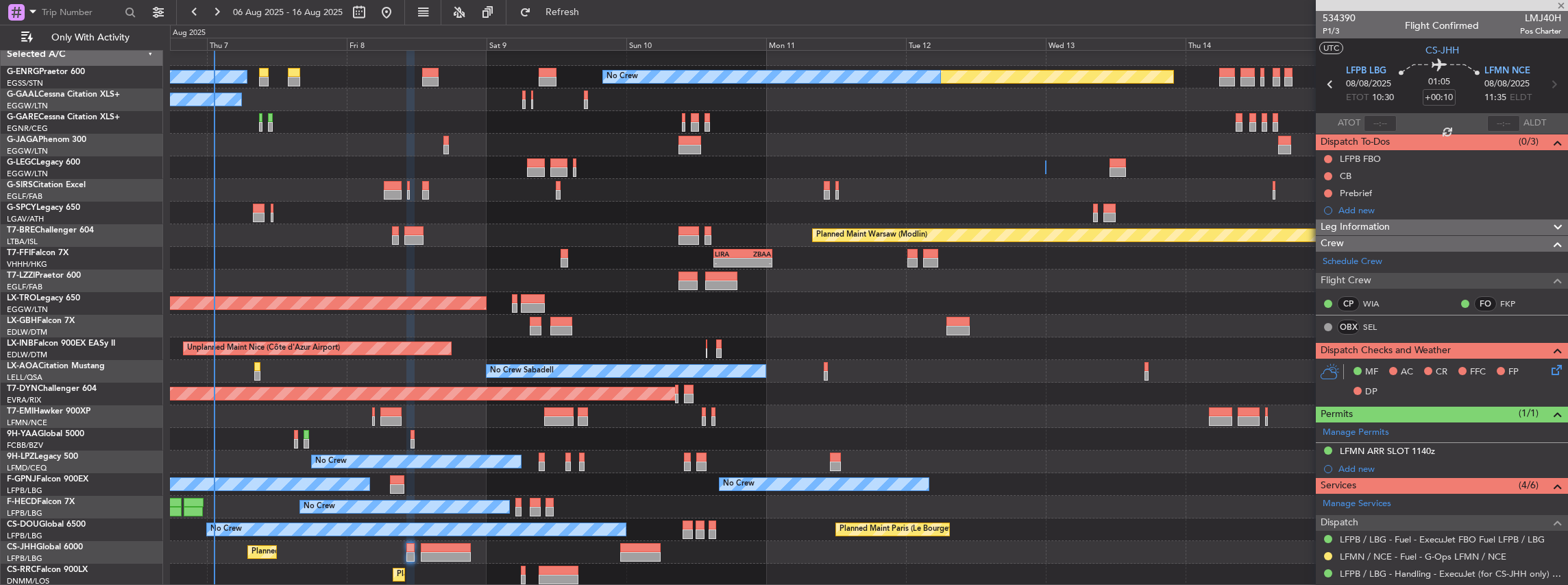 type on "+00:30" 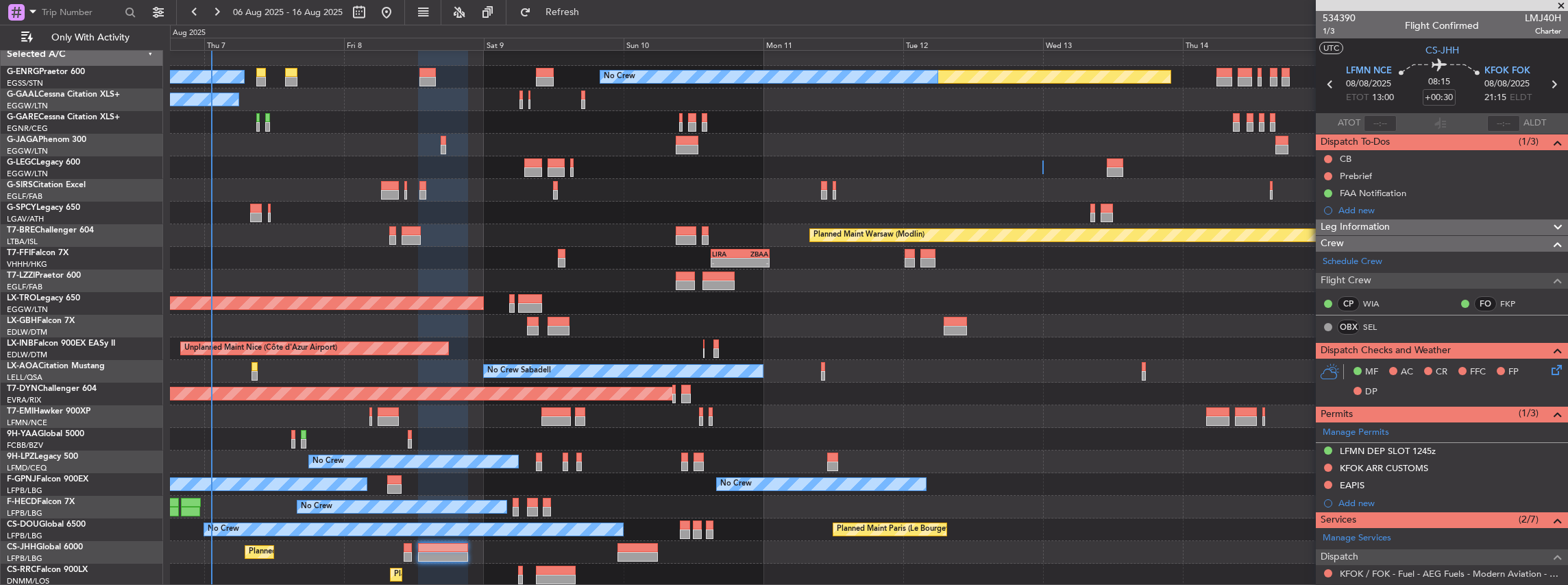 click on "Planned Maint [CITY] ([CITY])
No Crew
No Crew
No Crew
A/CUnavailable [CITY] ([CITY])
Planned Maint [CITY] ([CITY])
A/CUnavailable
Planned Maint [CITY] ([CITY])
Planned Maint [CITY] ([CITY])
A/CUnavailable
-
-
VHHH
[TIME] Z
LTFE
[TIME] Z
Planned Maint [CITY] ([CITY])
Planned Maint
Unplanned Maint [CITY] ([CITY])
No Crew [CITY]
No Crew [CITY]
AOG Maint [CITY] ([CITY])
Planned Maint [CITY]
A/CUnavailable" 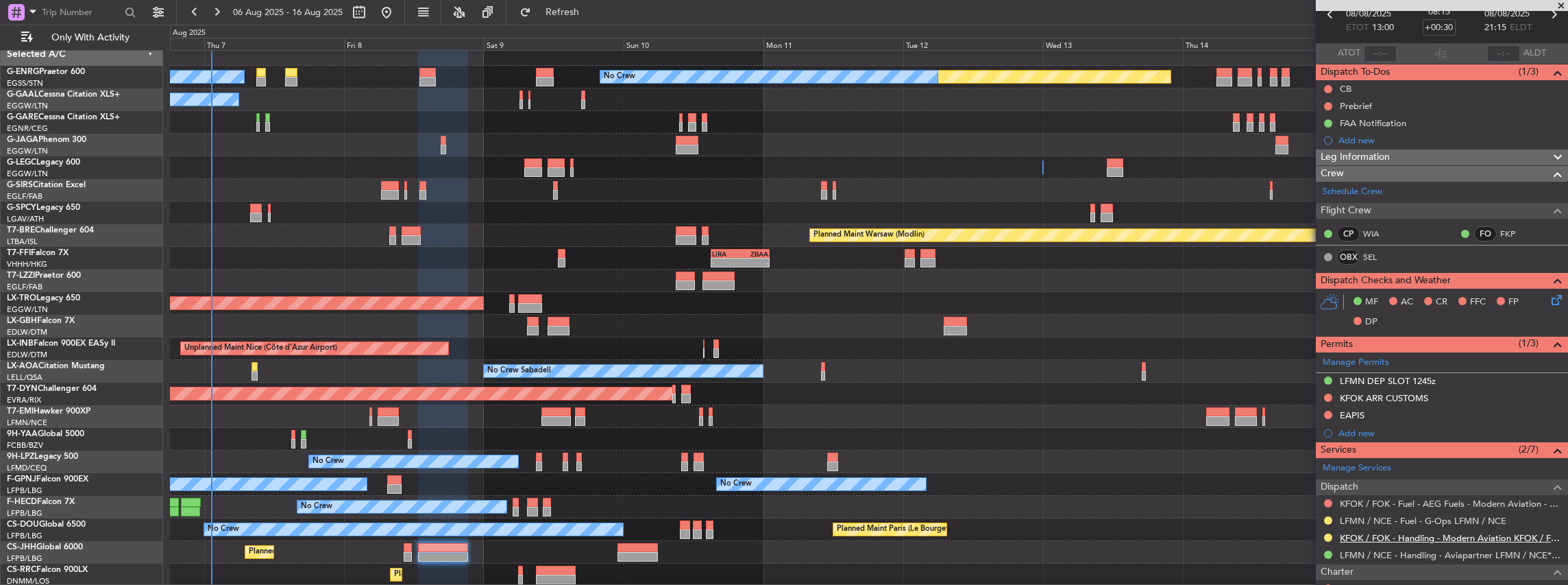 scroll, scrollTop: 137, scrollLeft: 0, axis: vertical 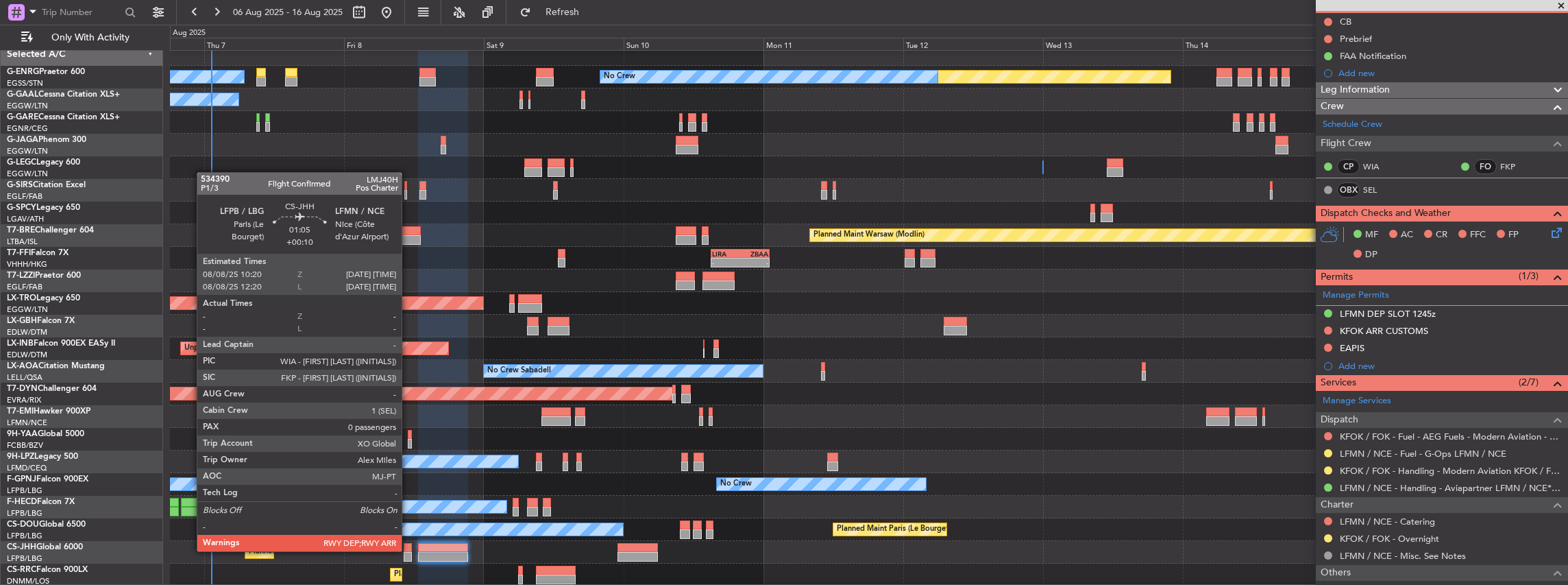 click 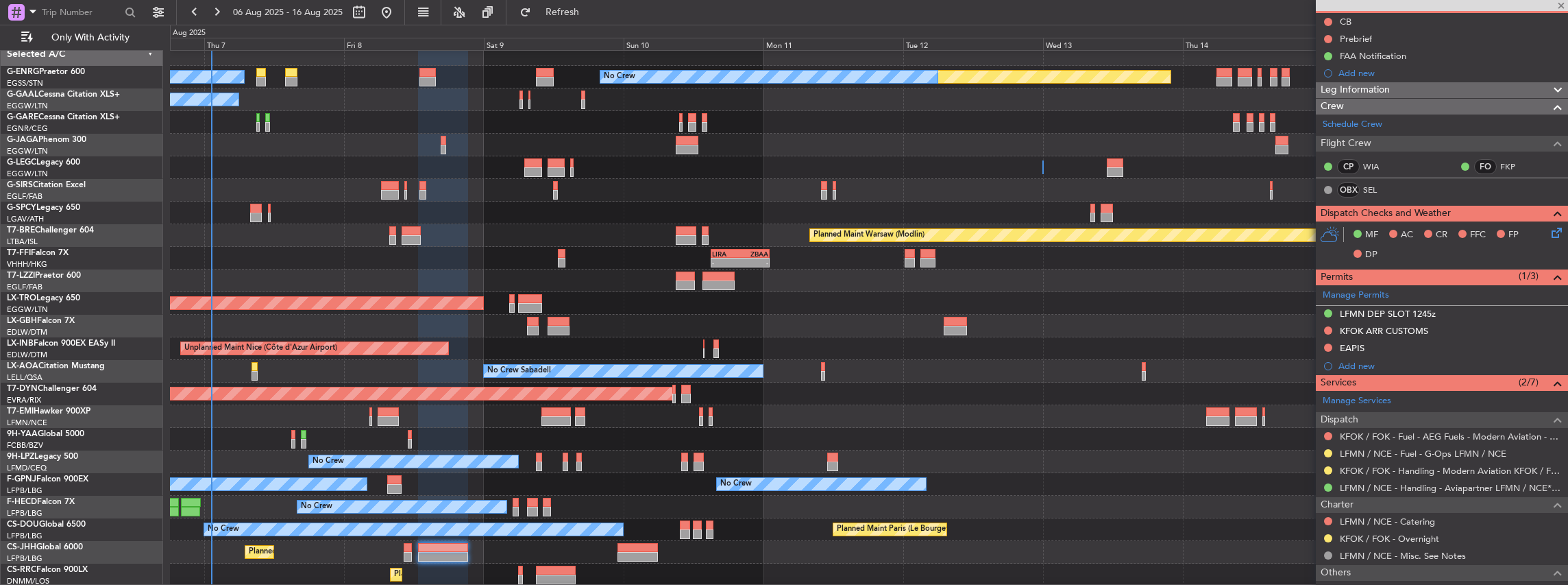 type on "+00:10" 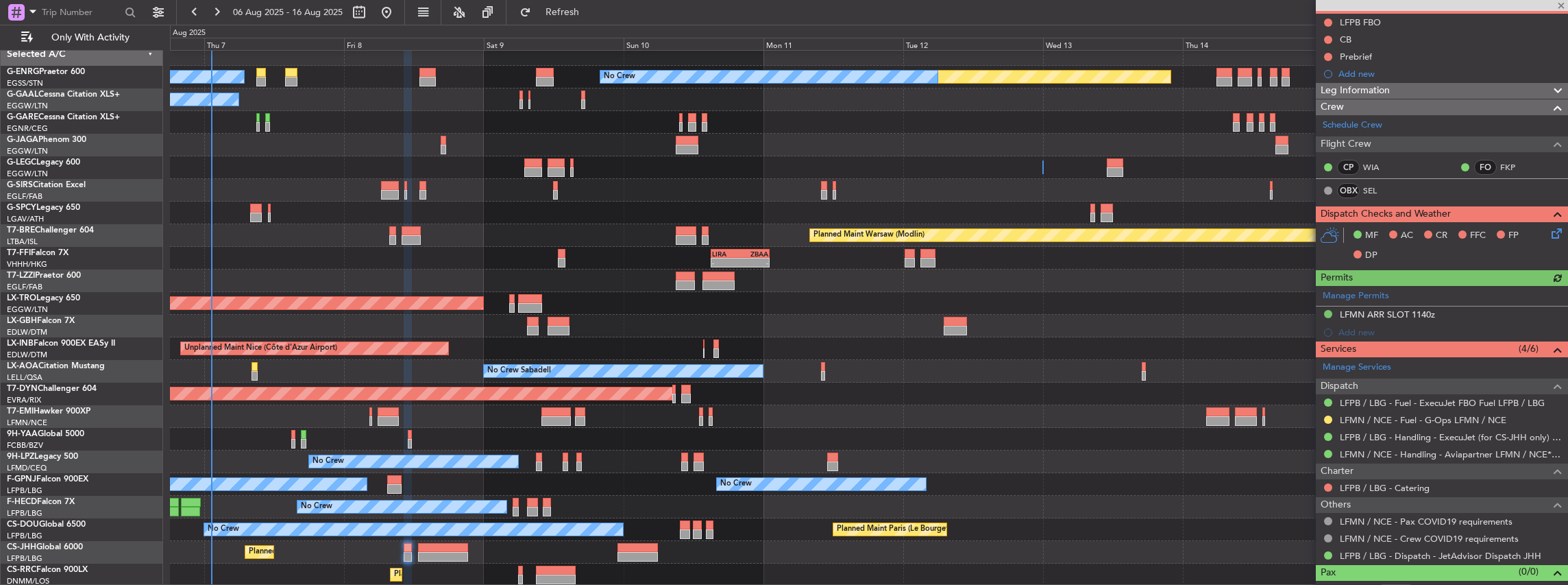 scroll, scrollTop: 137, scrollLeft: 0, axis: vertical 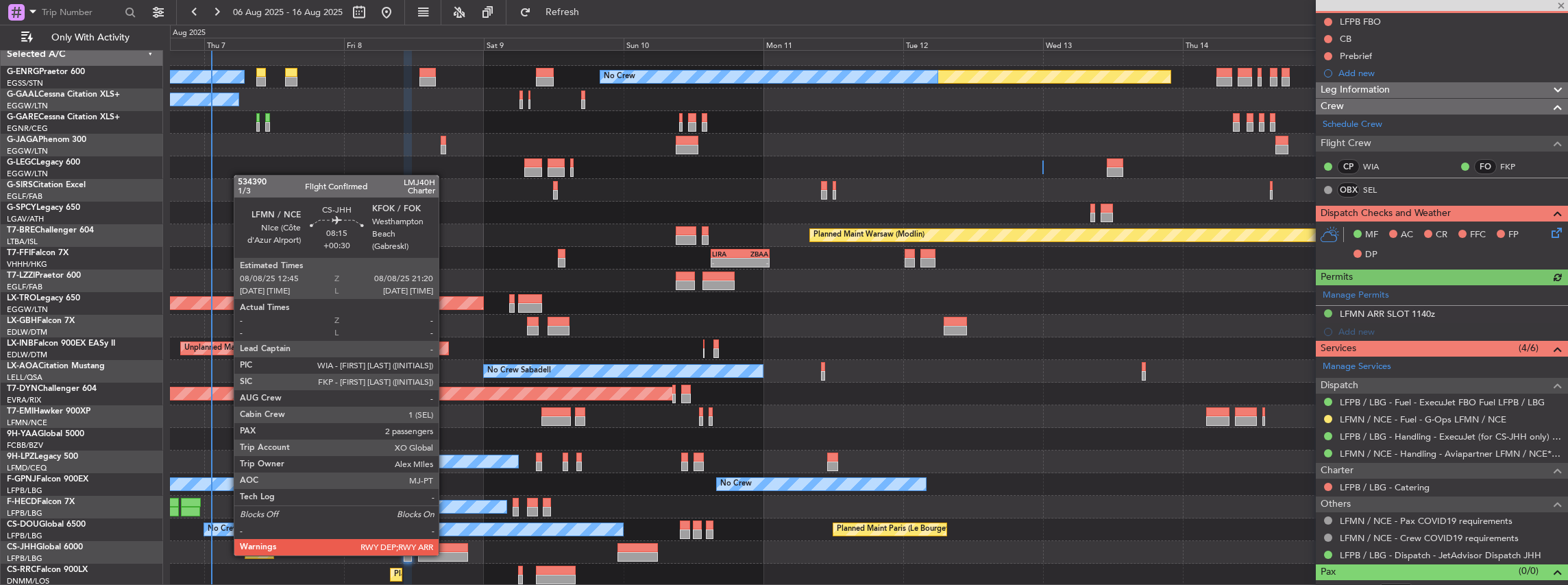 click 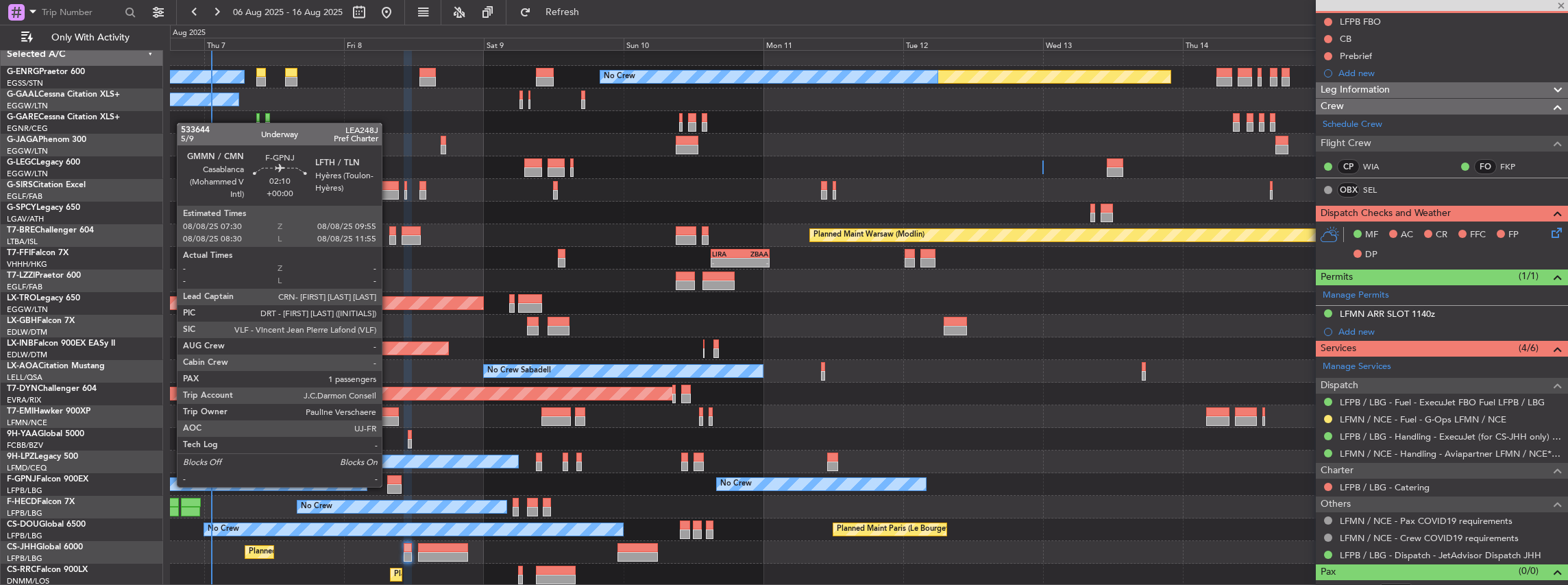 type on "+00:30" 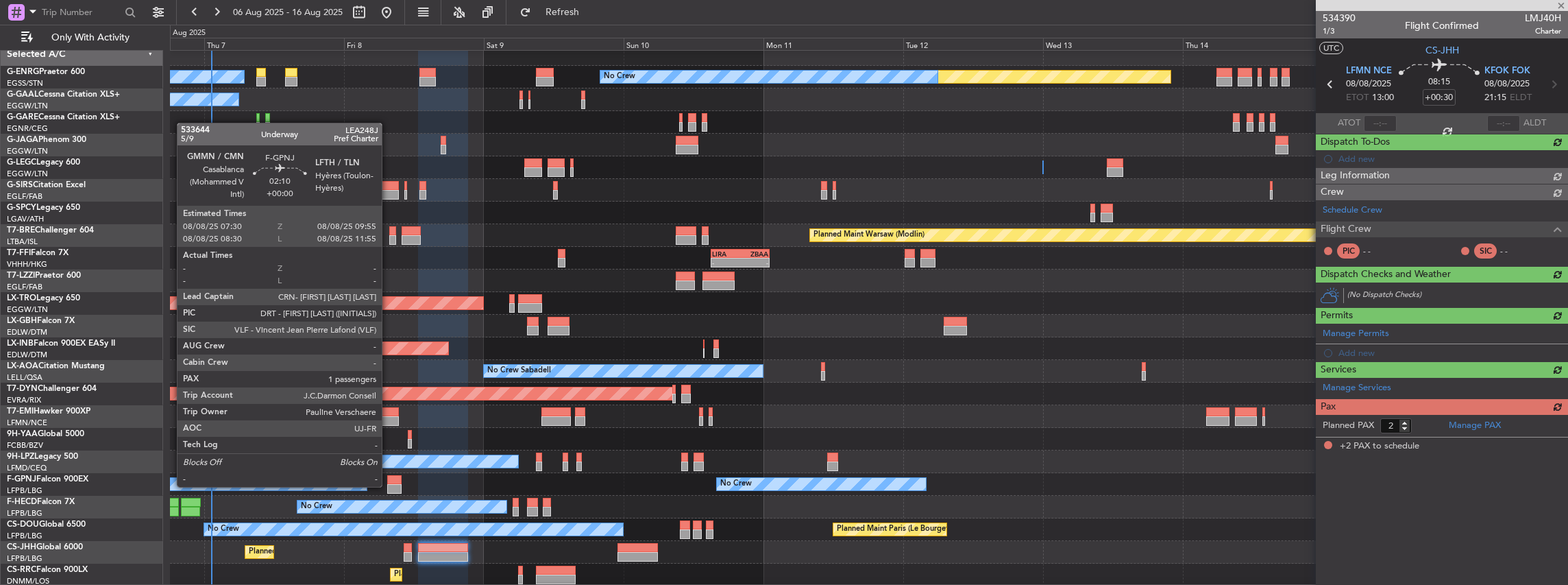 scroll, scrollTop: 0, scrollLeft: 0, axis: both 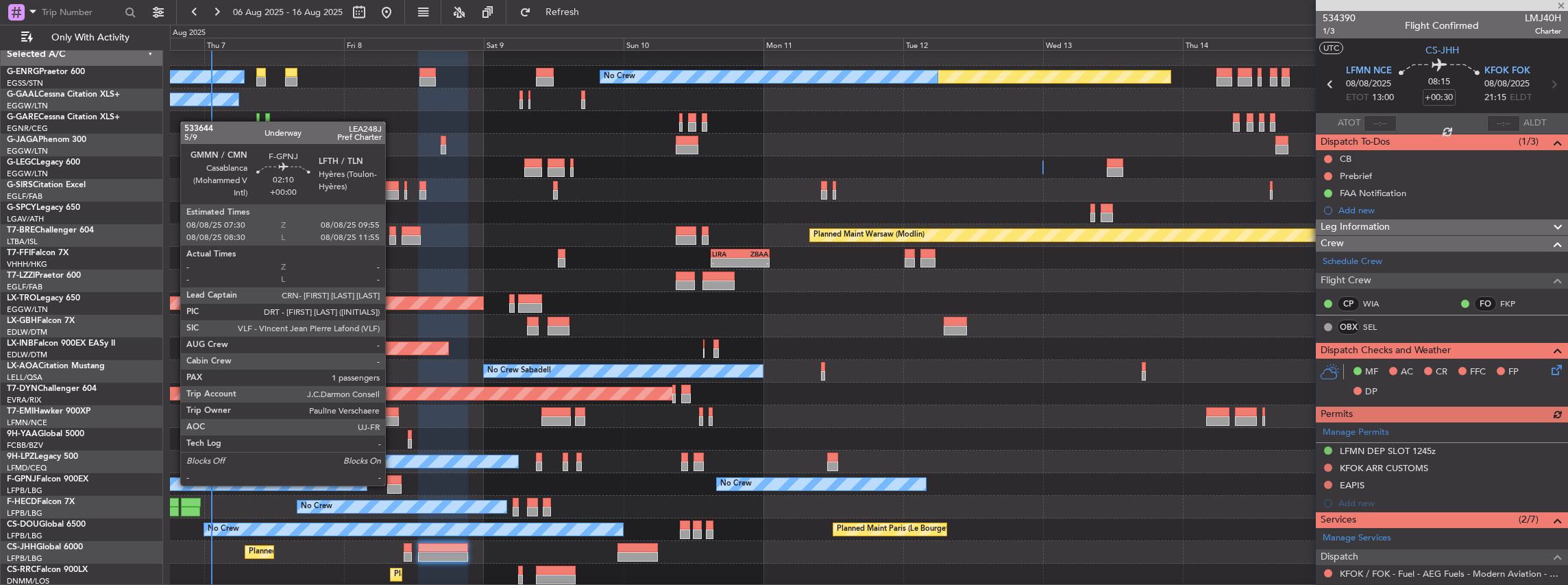 click 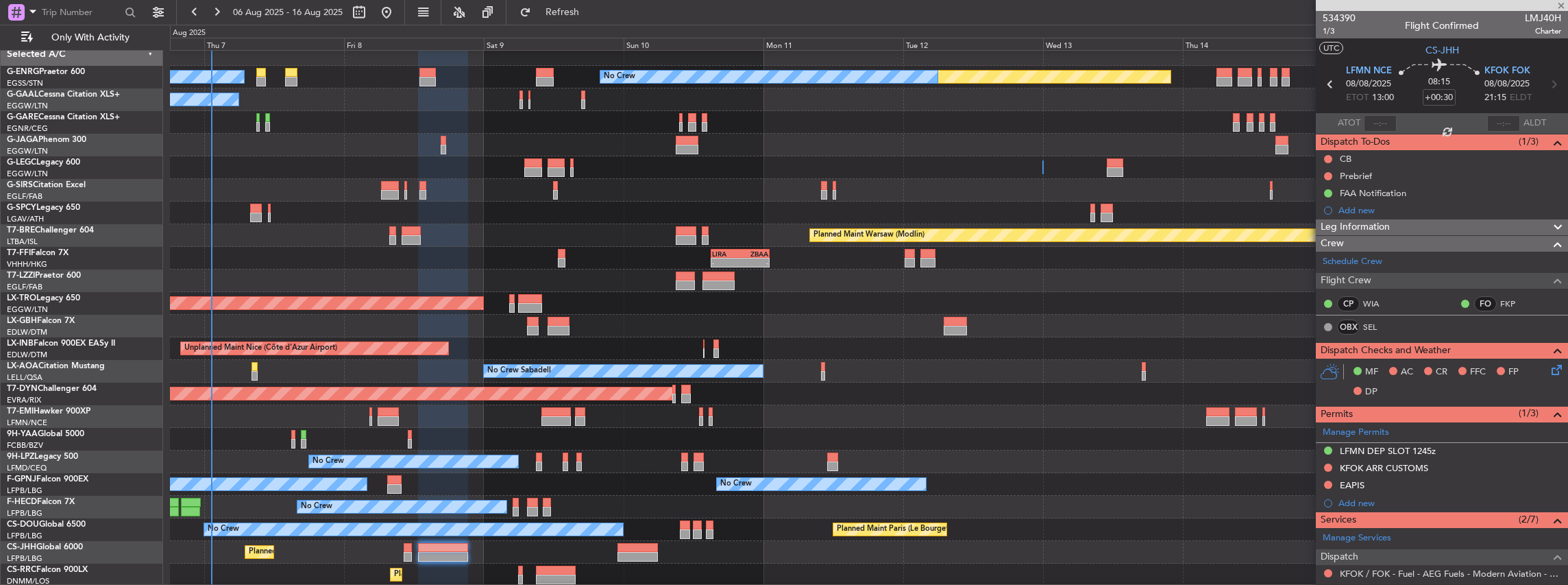 type 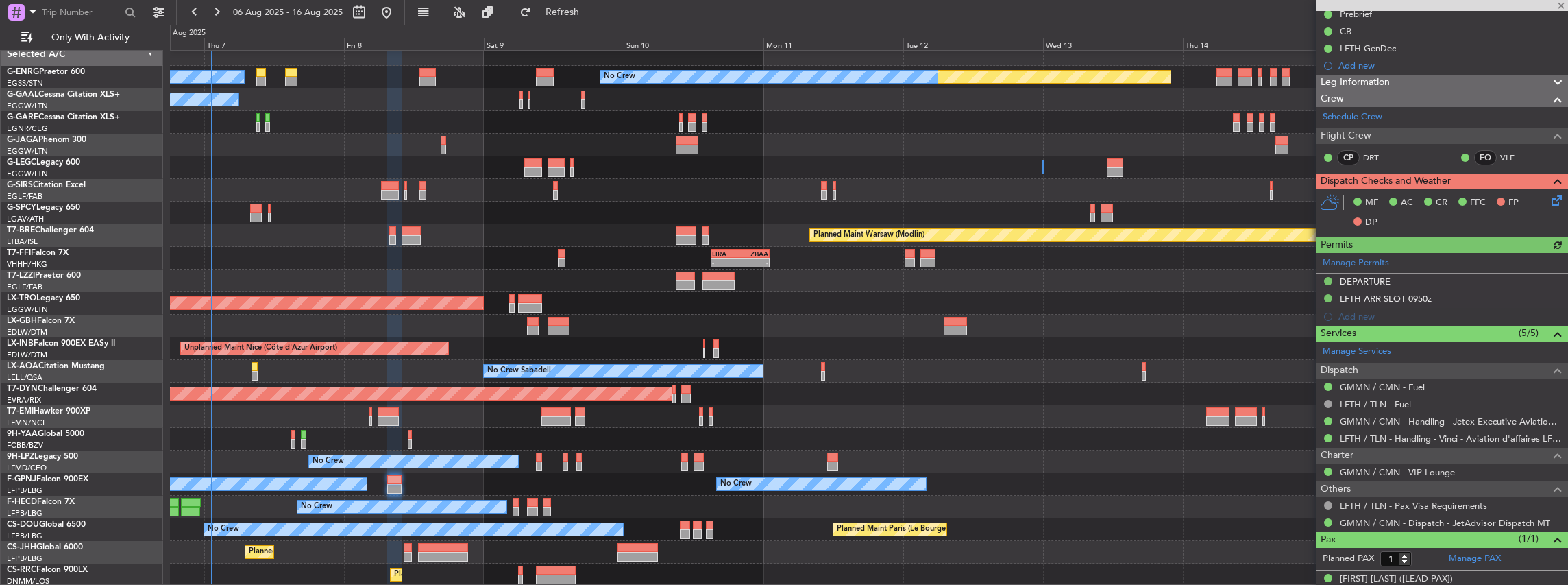 scroll, scrollTop: 156, scrollLeft: 0, axis: vertical 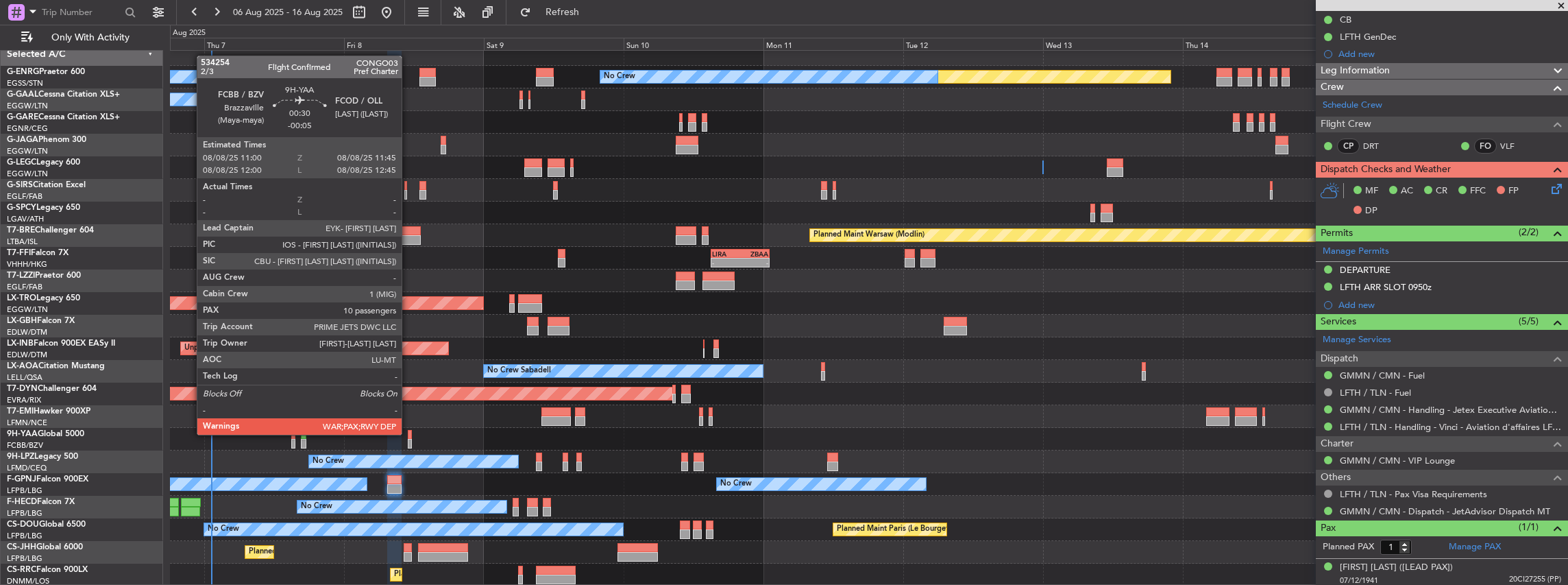 click 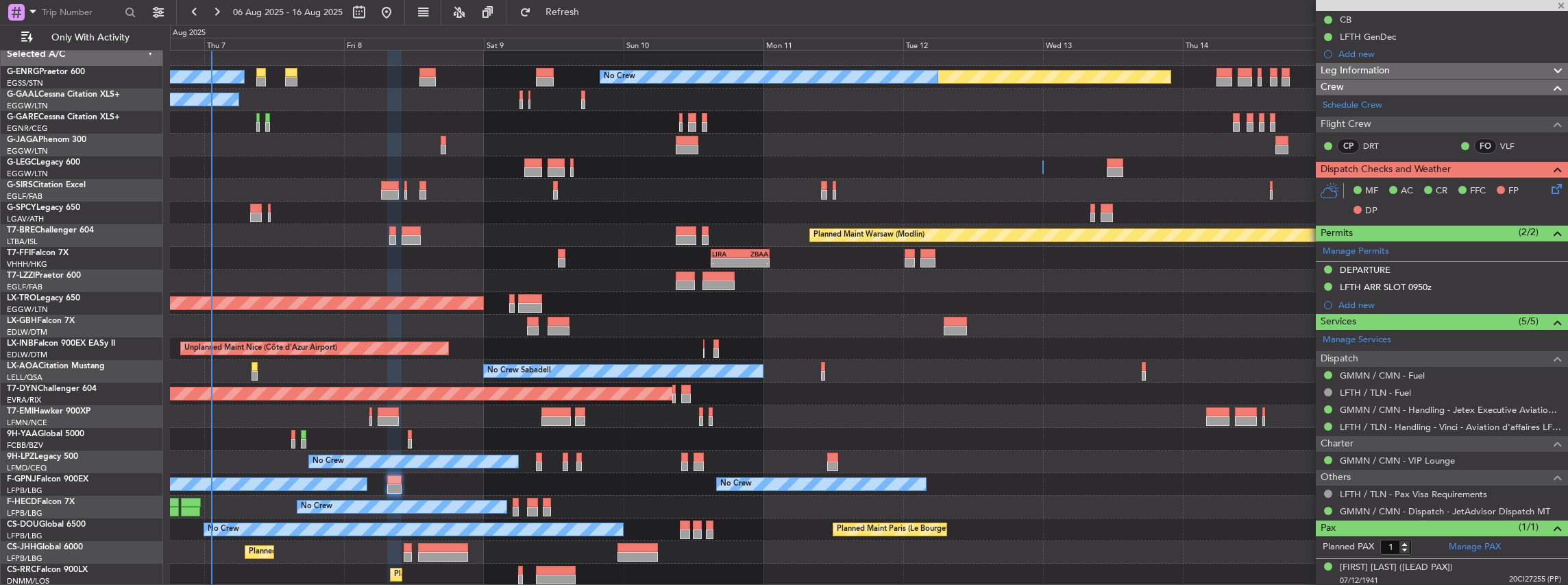type on "-00:05" 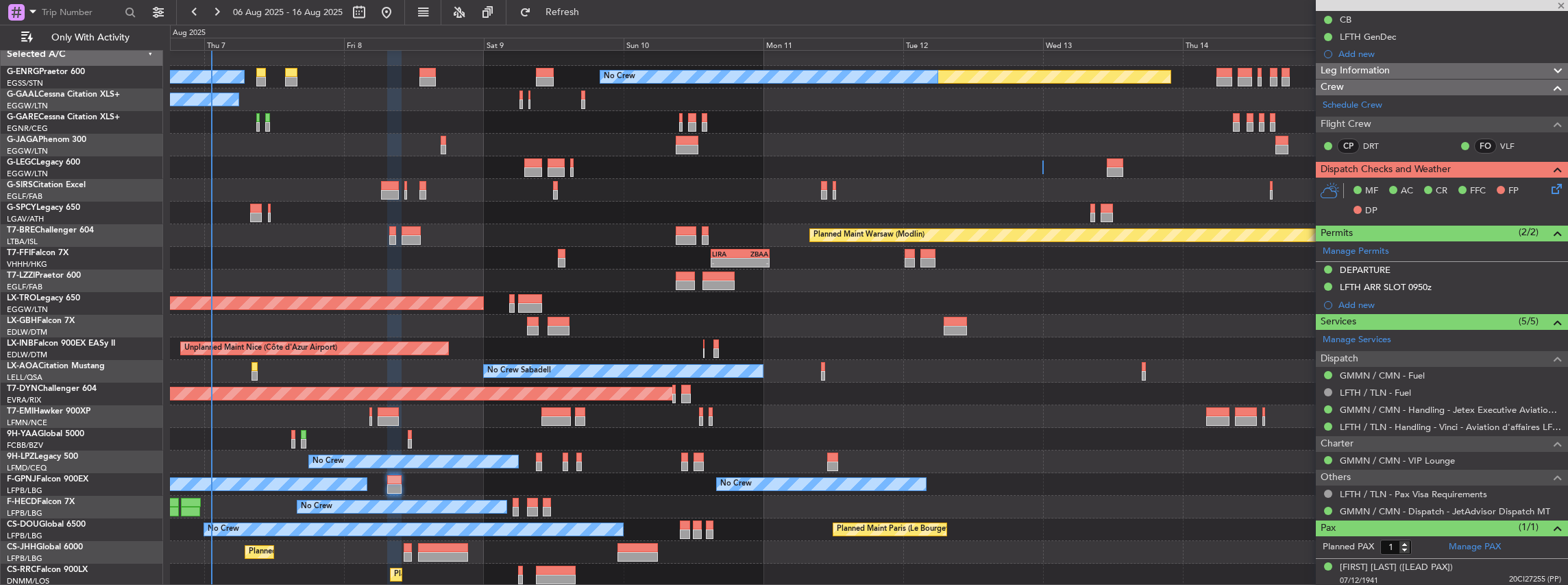 type on "10" 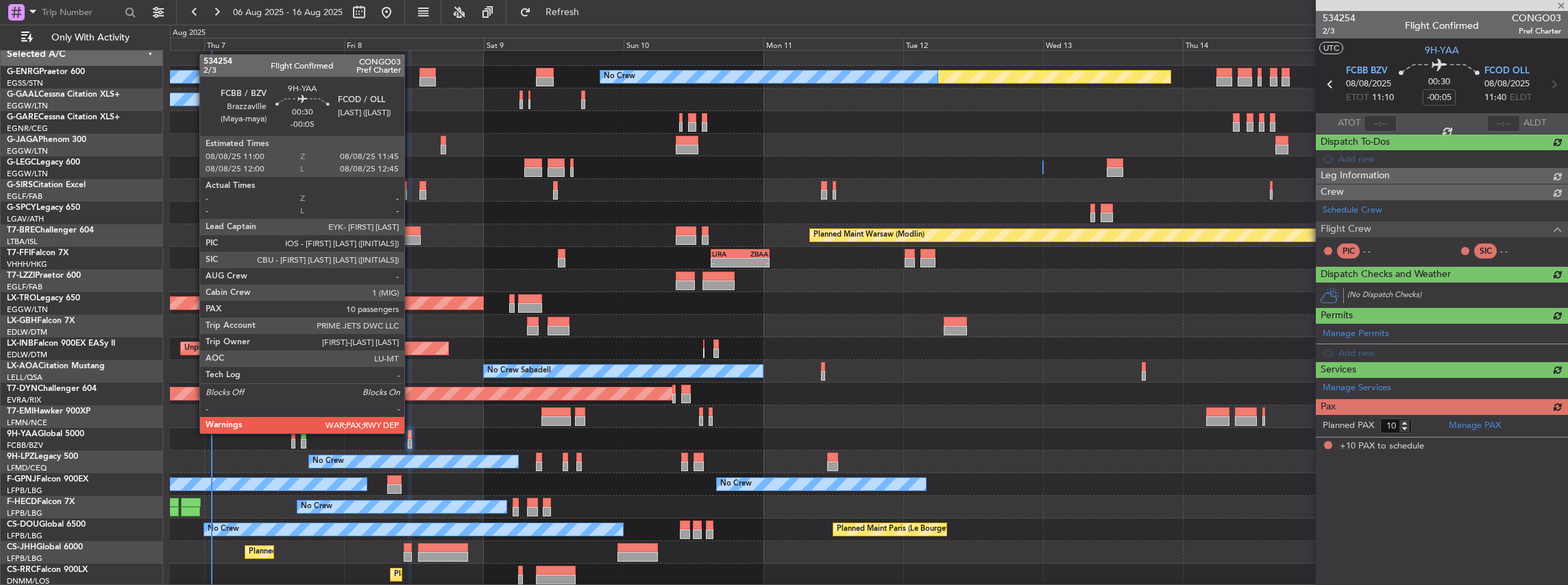 scroll, scrollTop: 0, scrollLeft: 0, axis: both 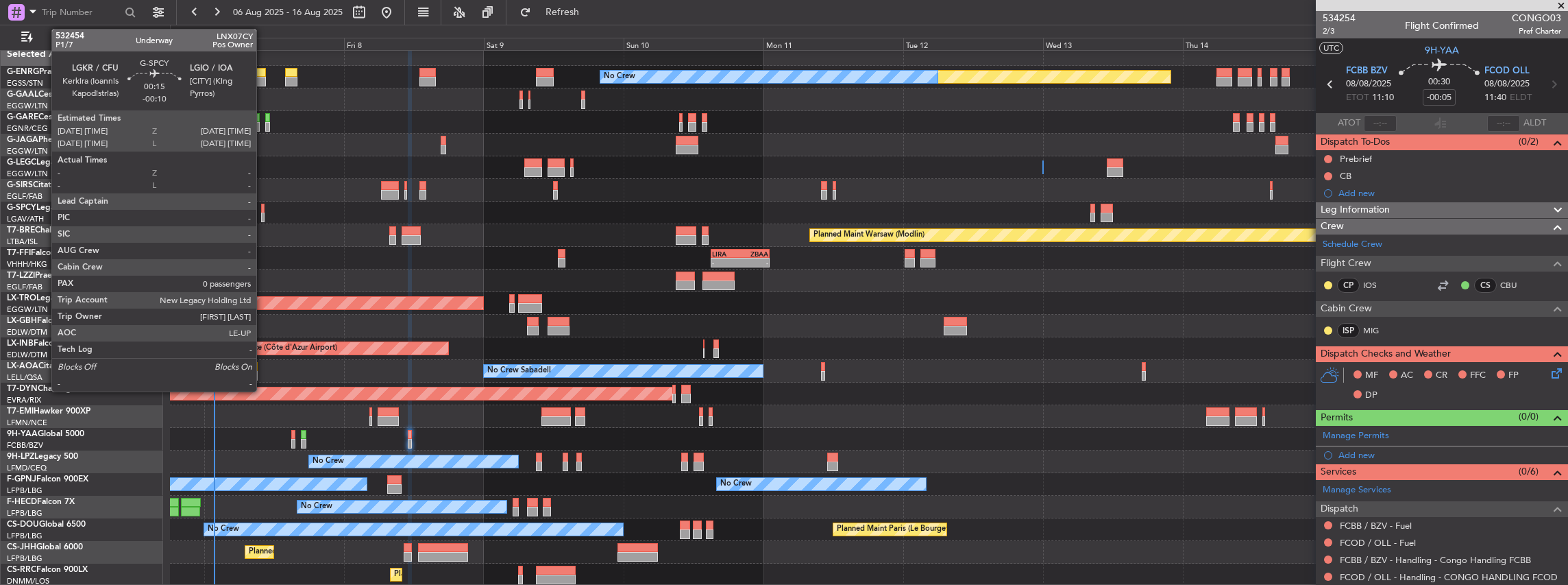 click 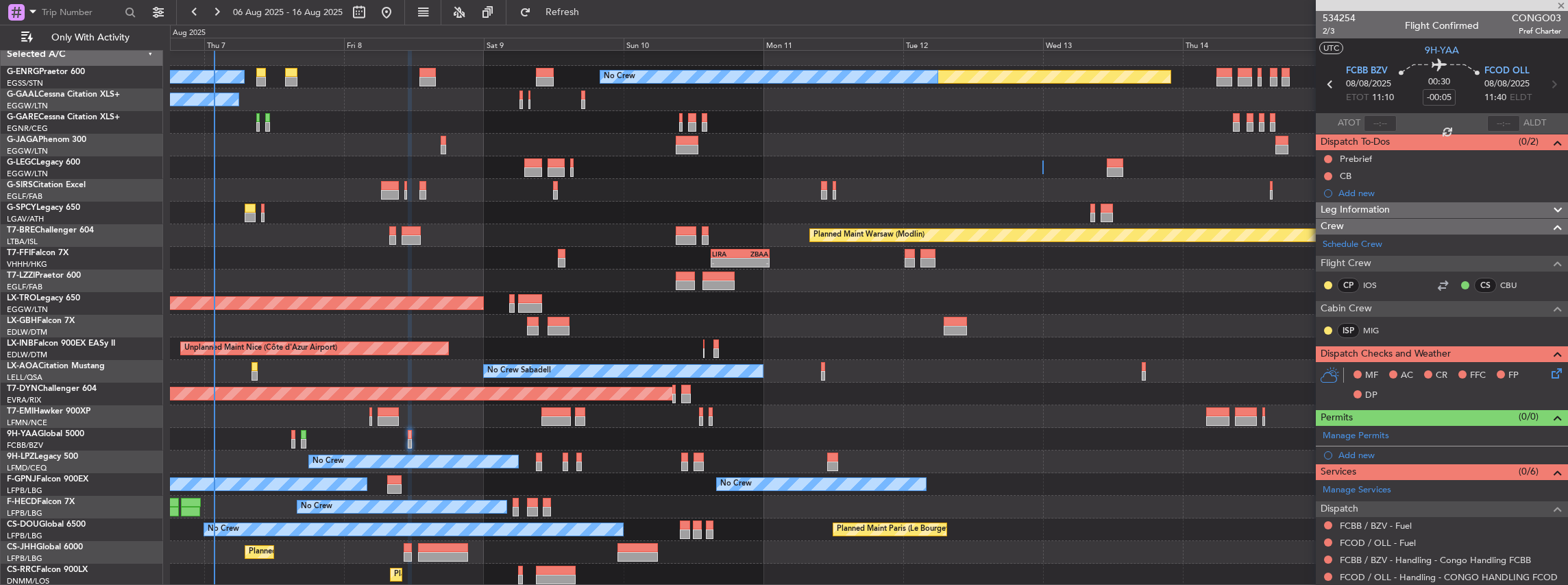 type on "-00:10" 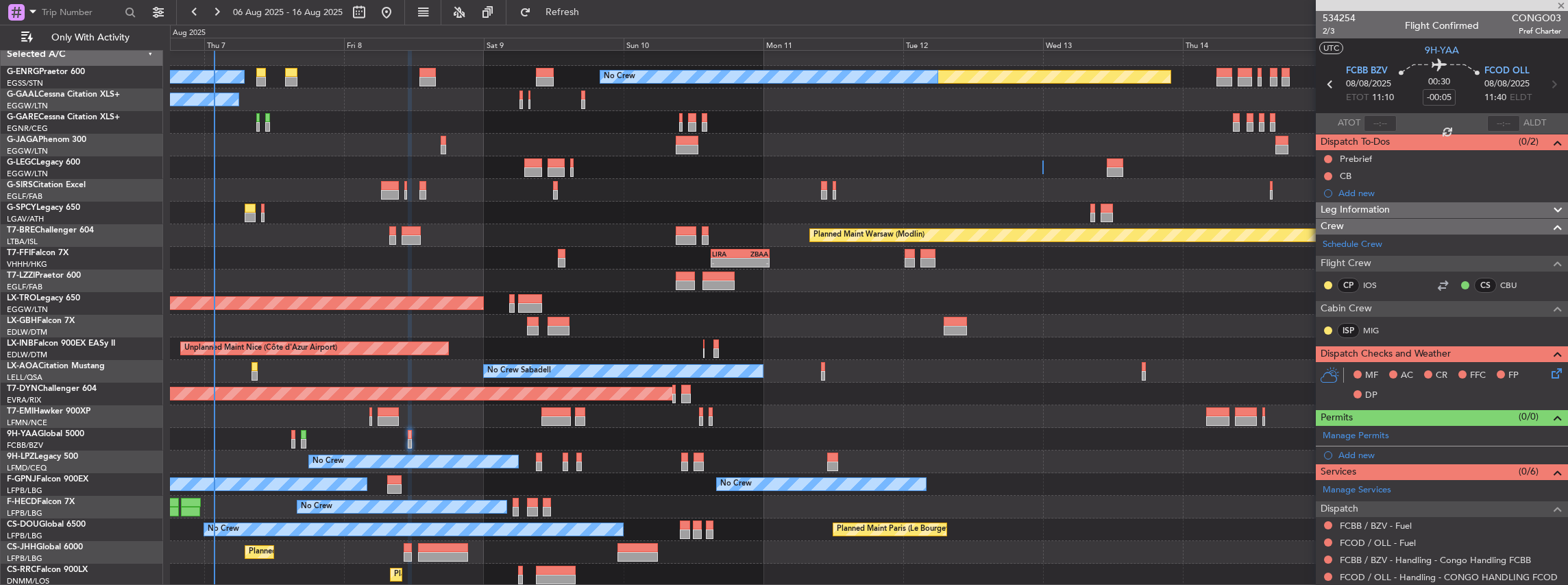 type on "0" 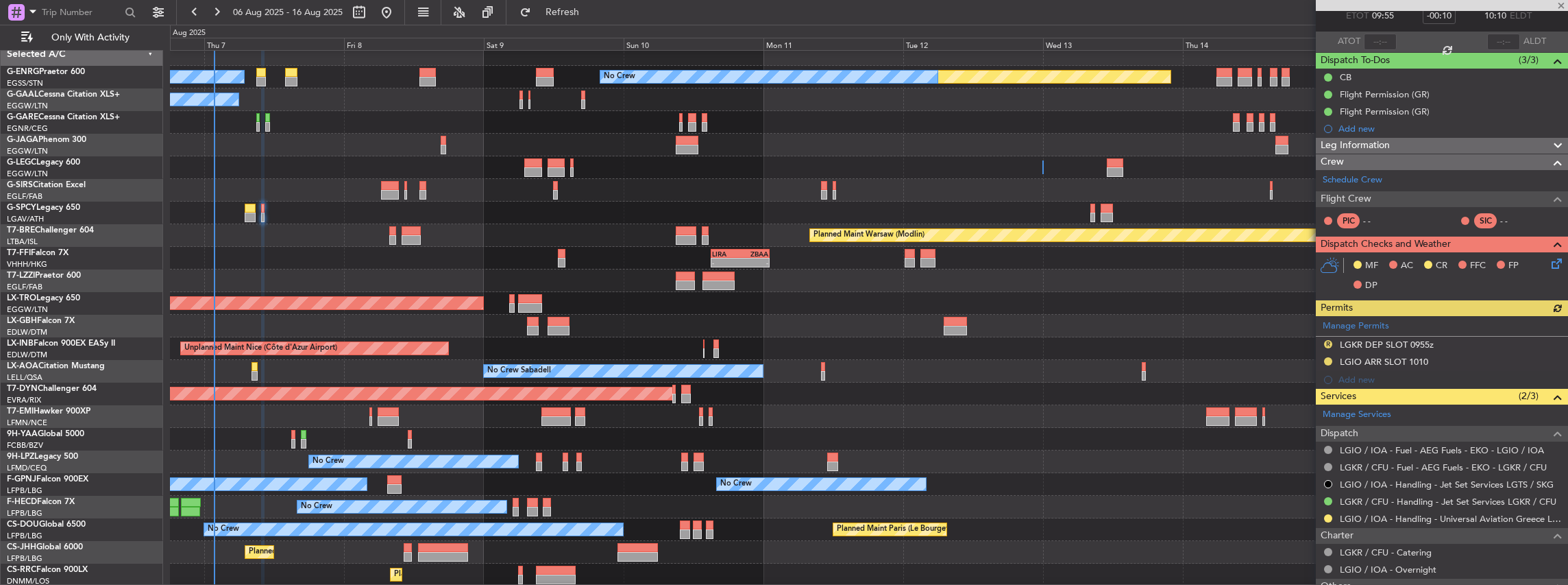 scroll, scrollTop: 137, scrollLeft: 0, axis: vertical 